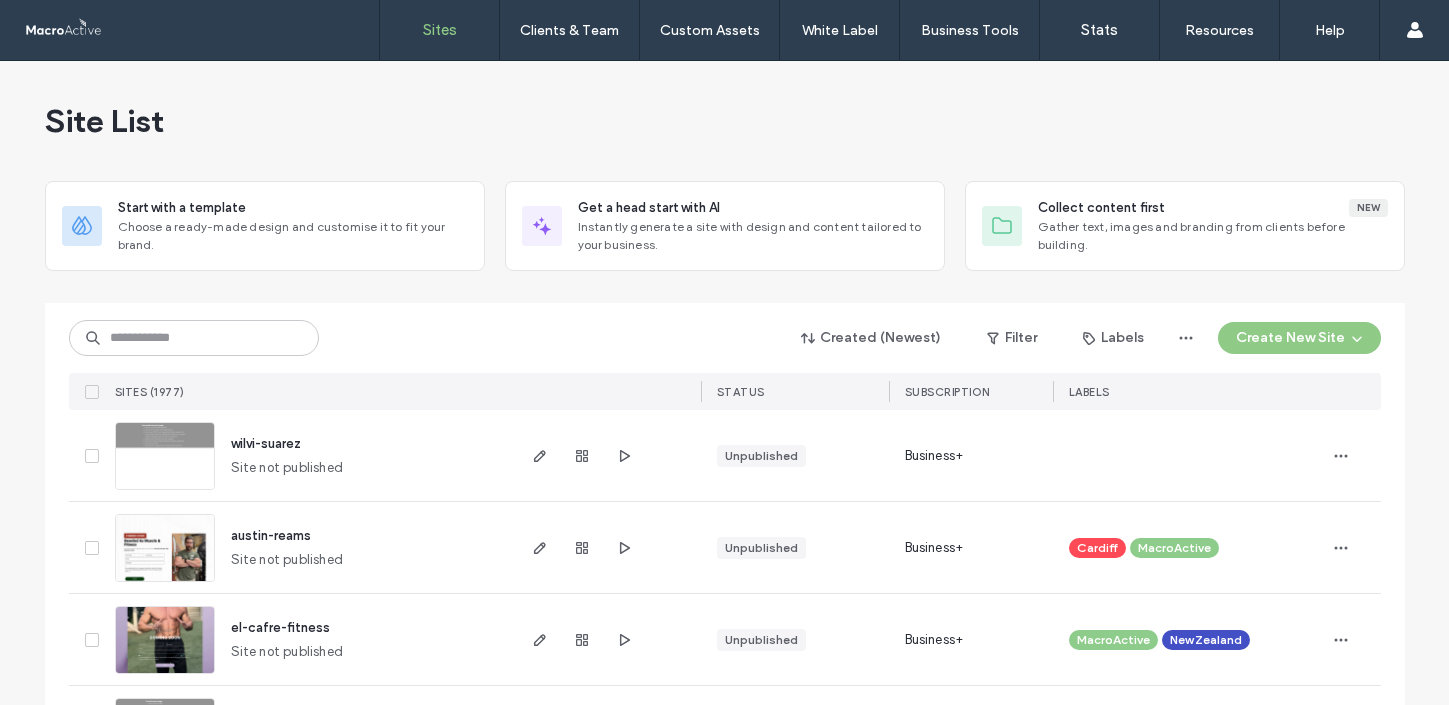 scroll, scrollTop: 0, scrollLeft: 0, axis: both 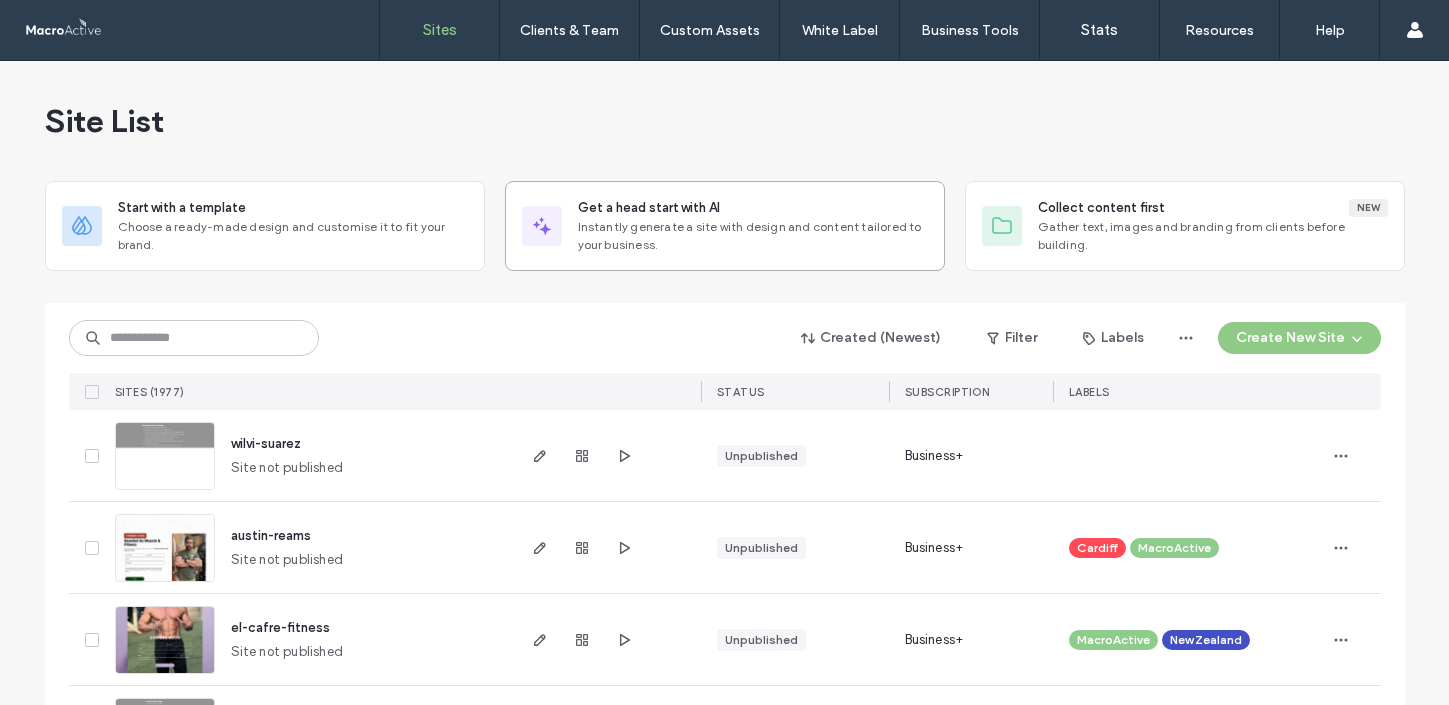 click on "Instantly generate a site with design and content tailored to your business." at bounding box center (753, 236) 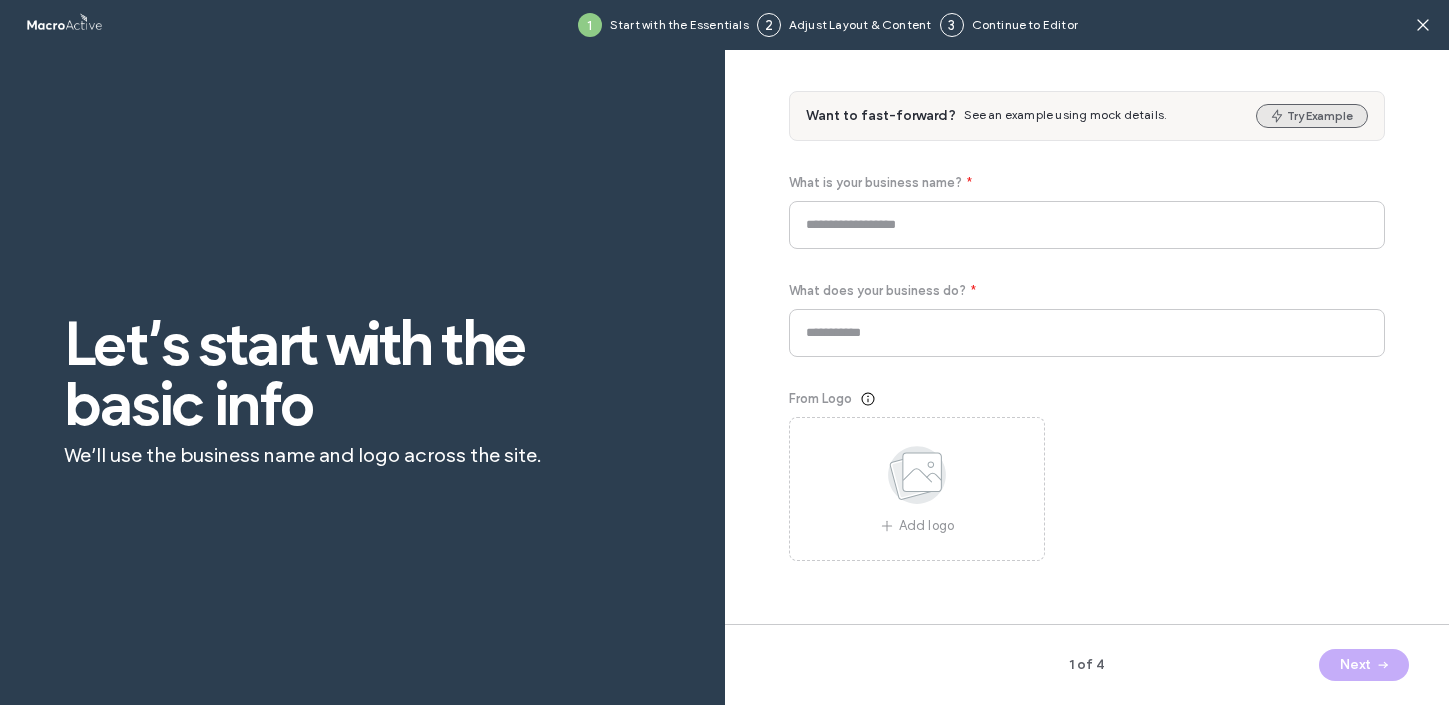 click on "Try Example" at bounding box center (1312, 116) 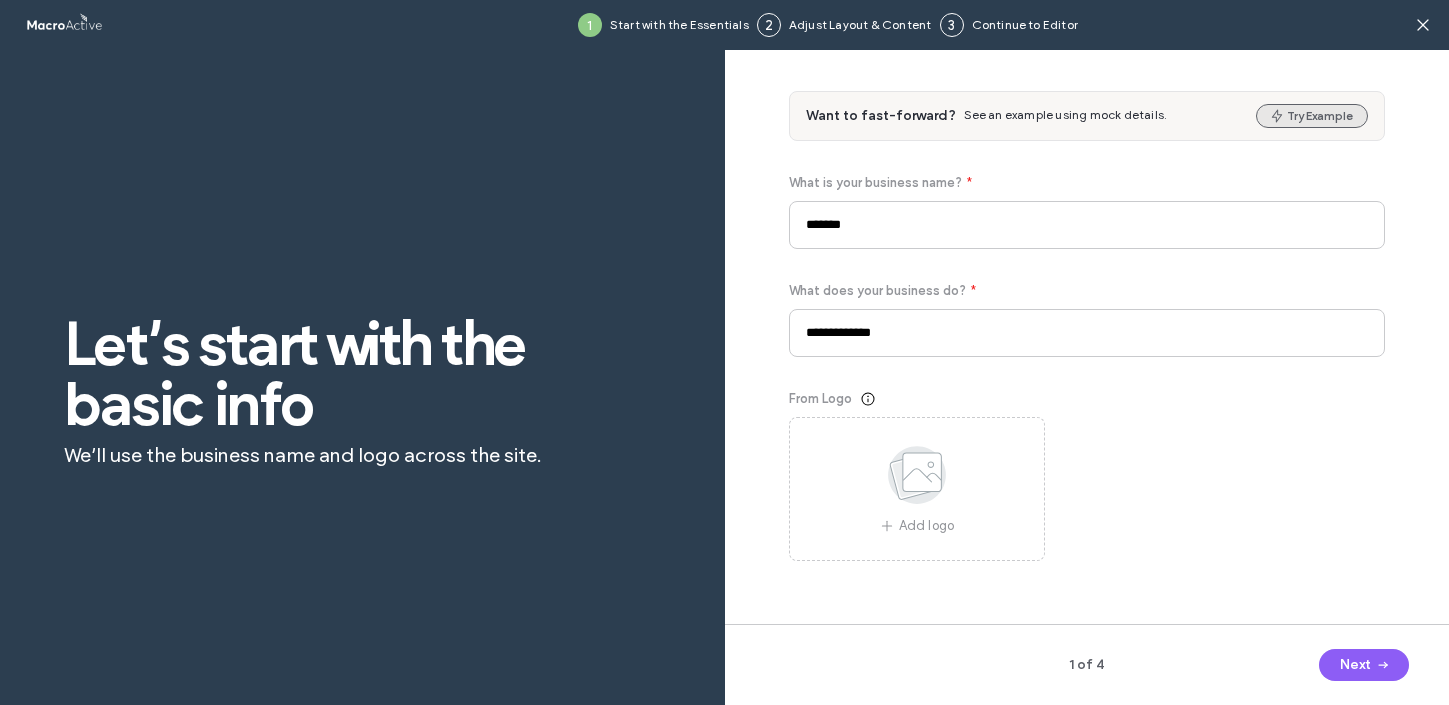 click on "Try Example" at bounding box center [1312, 116] 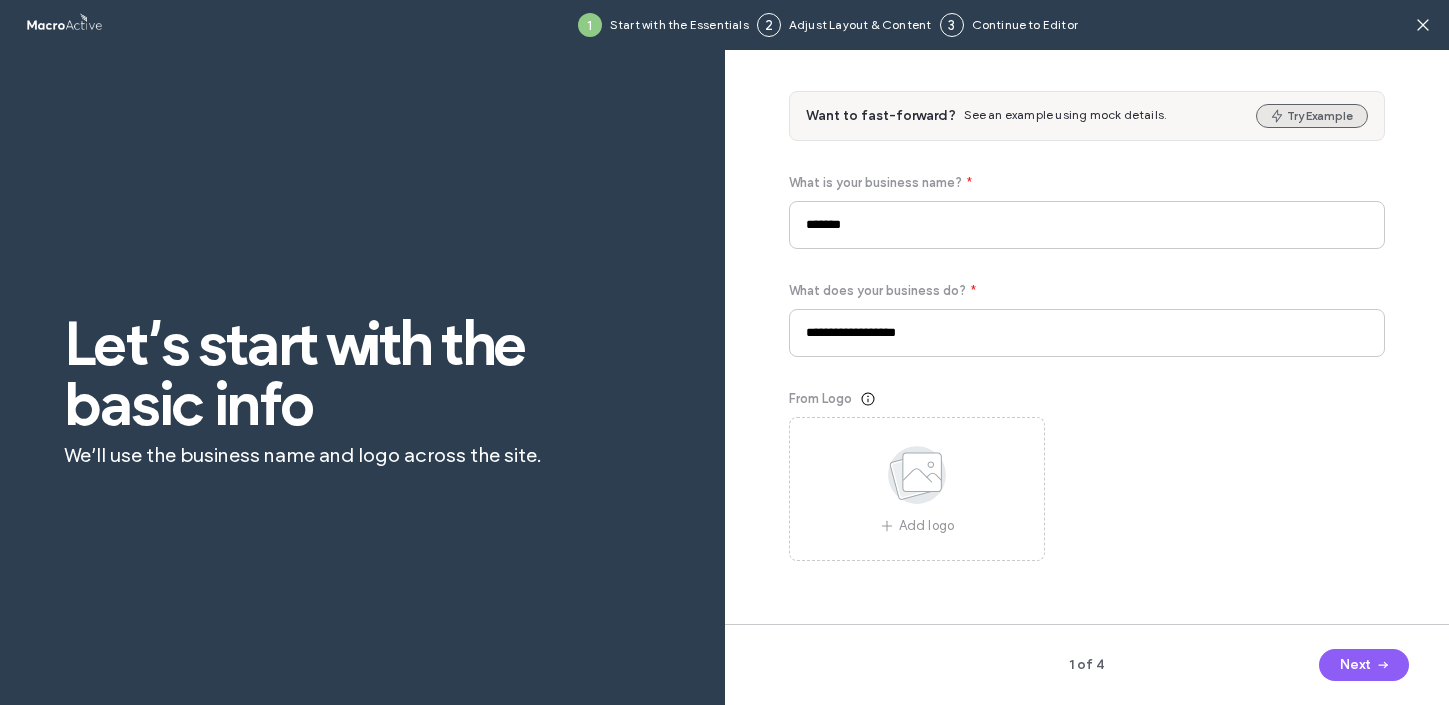 click on "Try Example" at bounding box center [1312, 116] 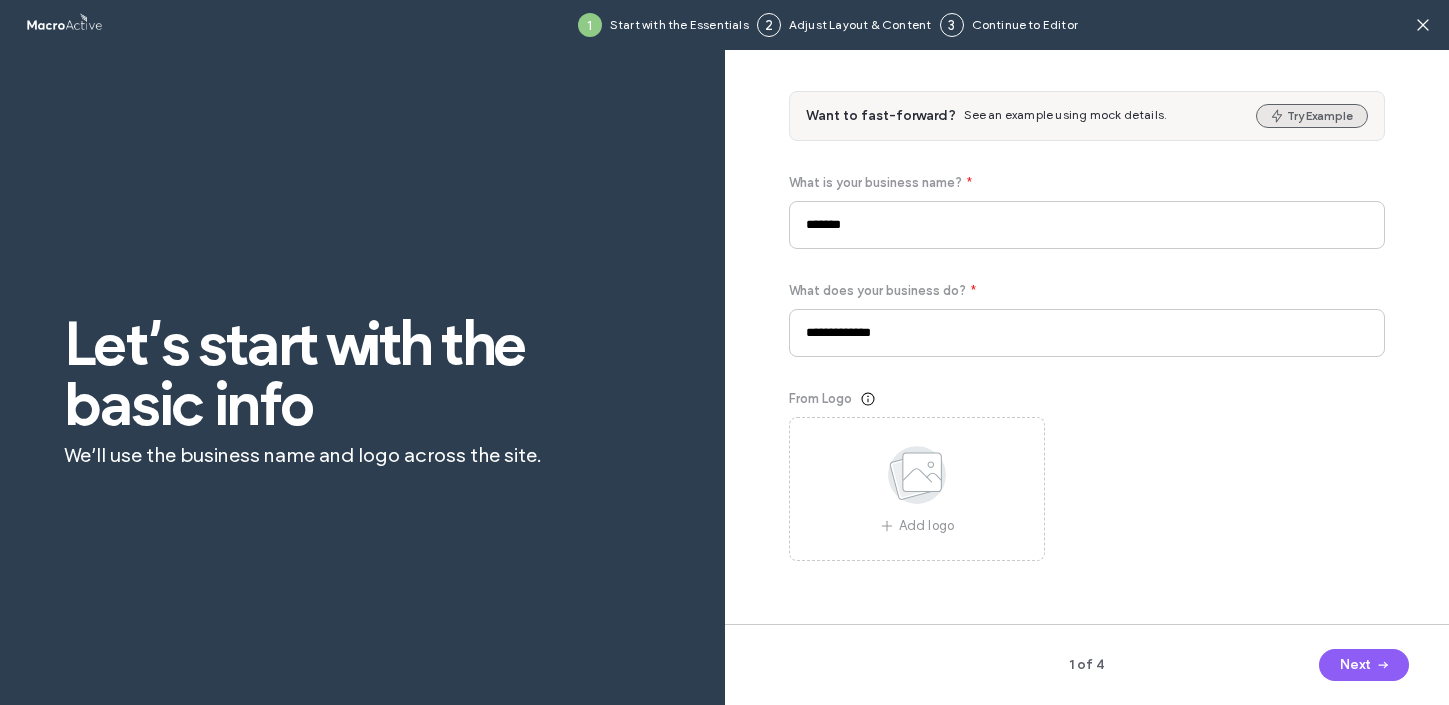 click on "Try Example" at bounding box center (1312, 116) 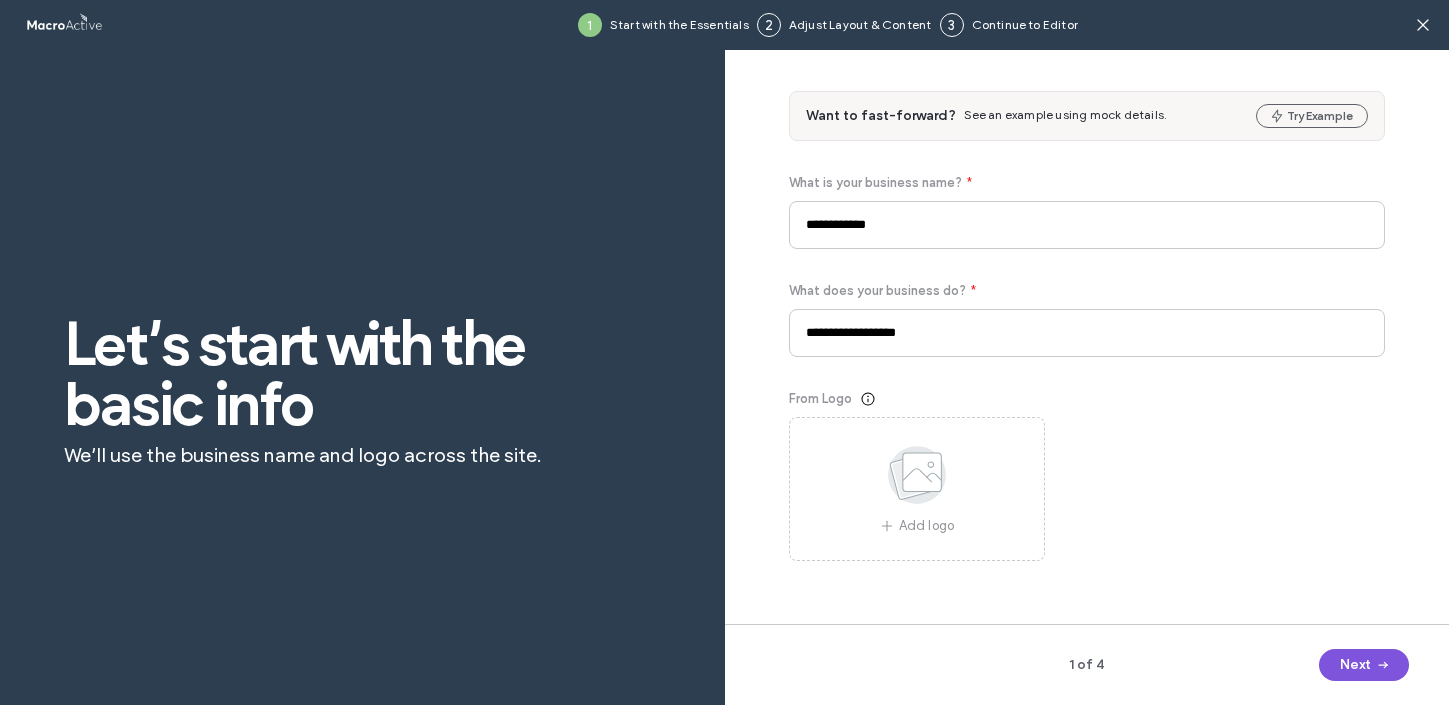 click on "Next" at bounding box center (1364, 665) 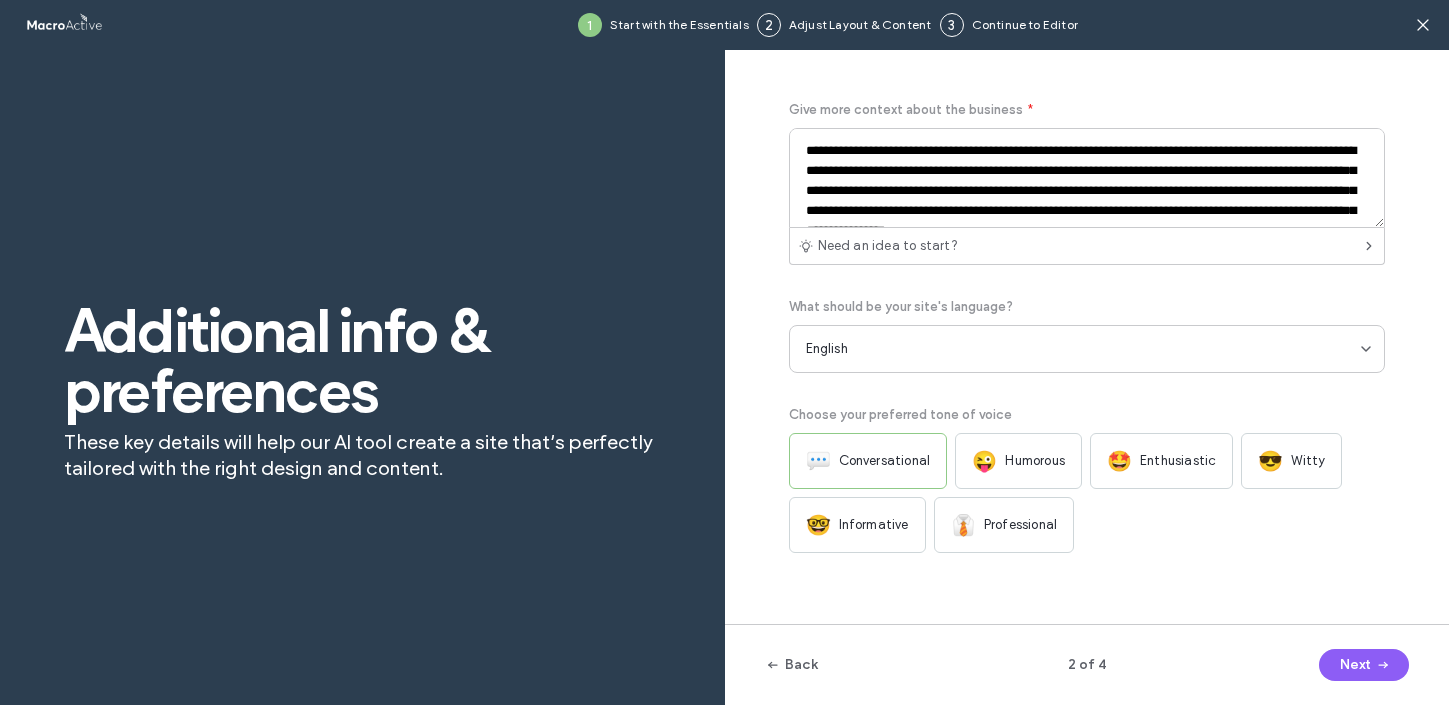 click on "Professional" at bounding box center (1020, 525) 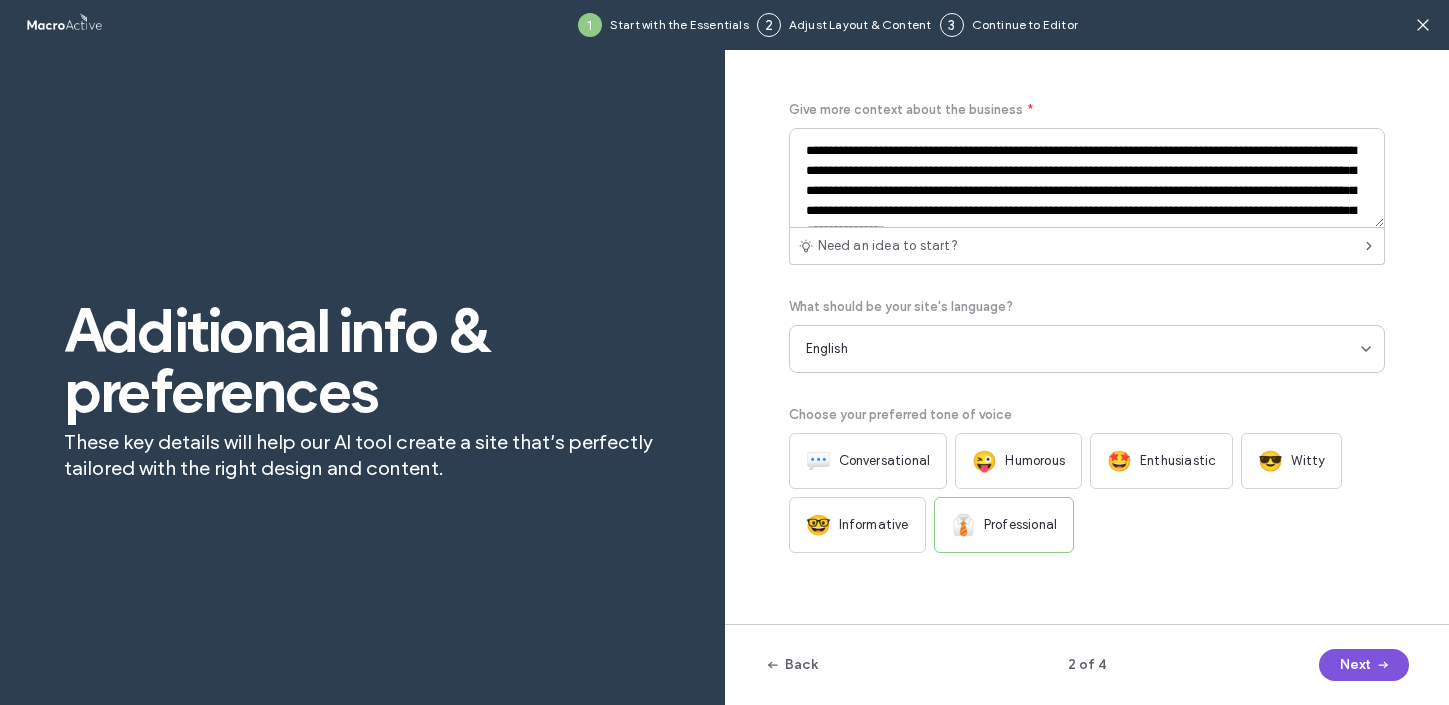 click on "Next" at bounding box center (1364, 665) 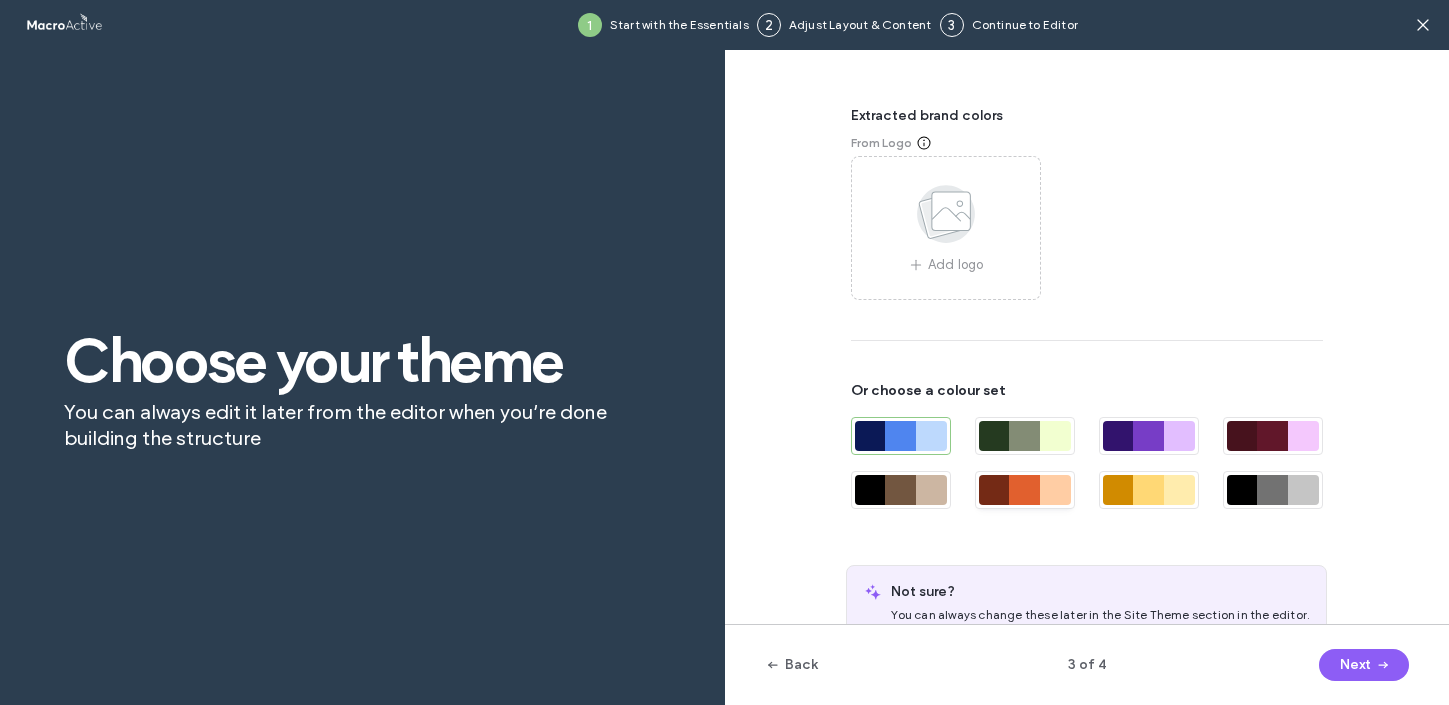 click at bounding box center (1024, 490) 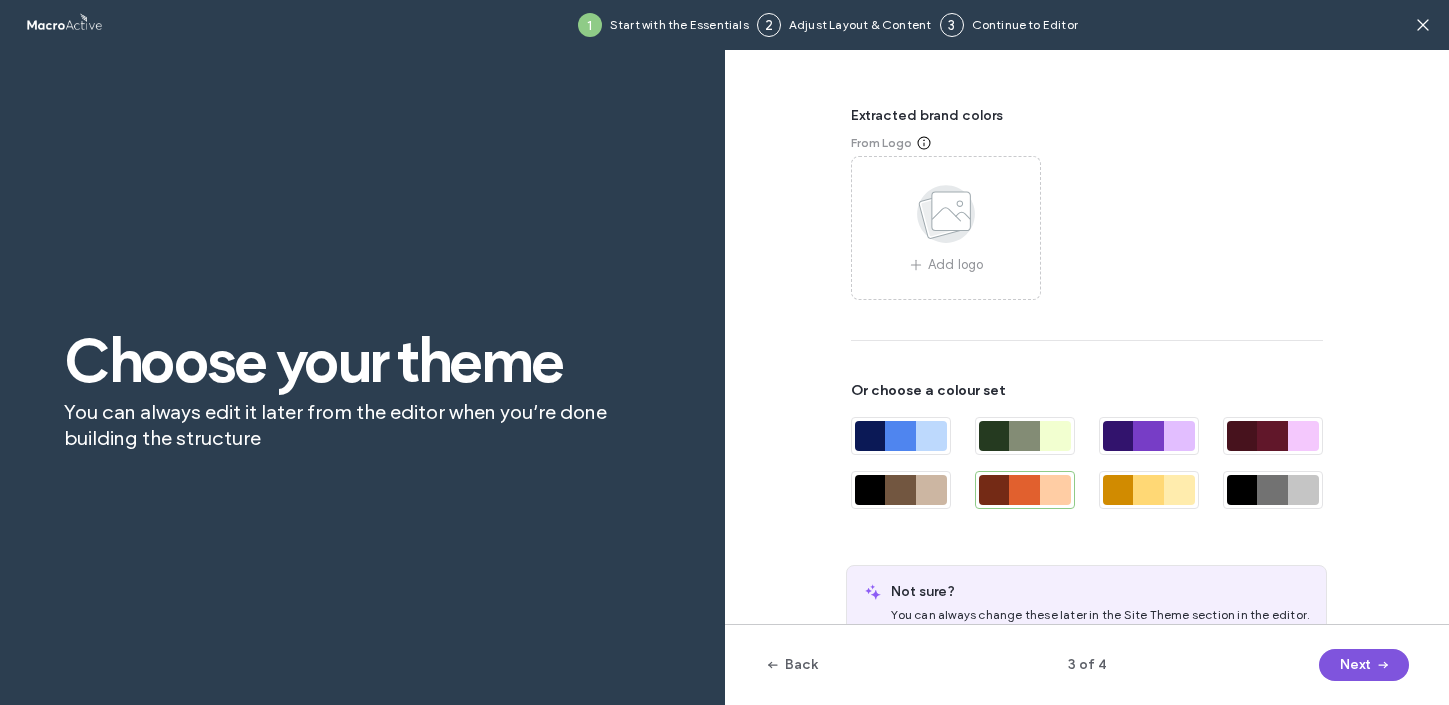 click at bounding box center (1381, 665) 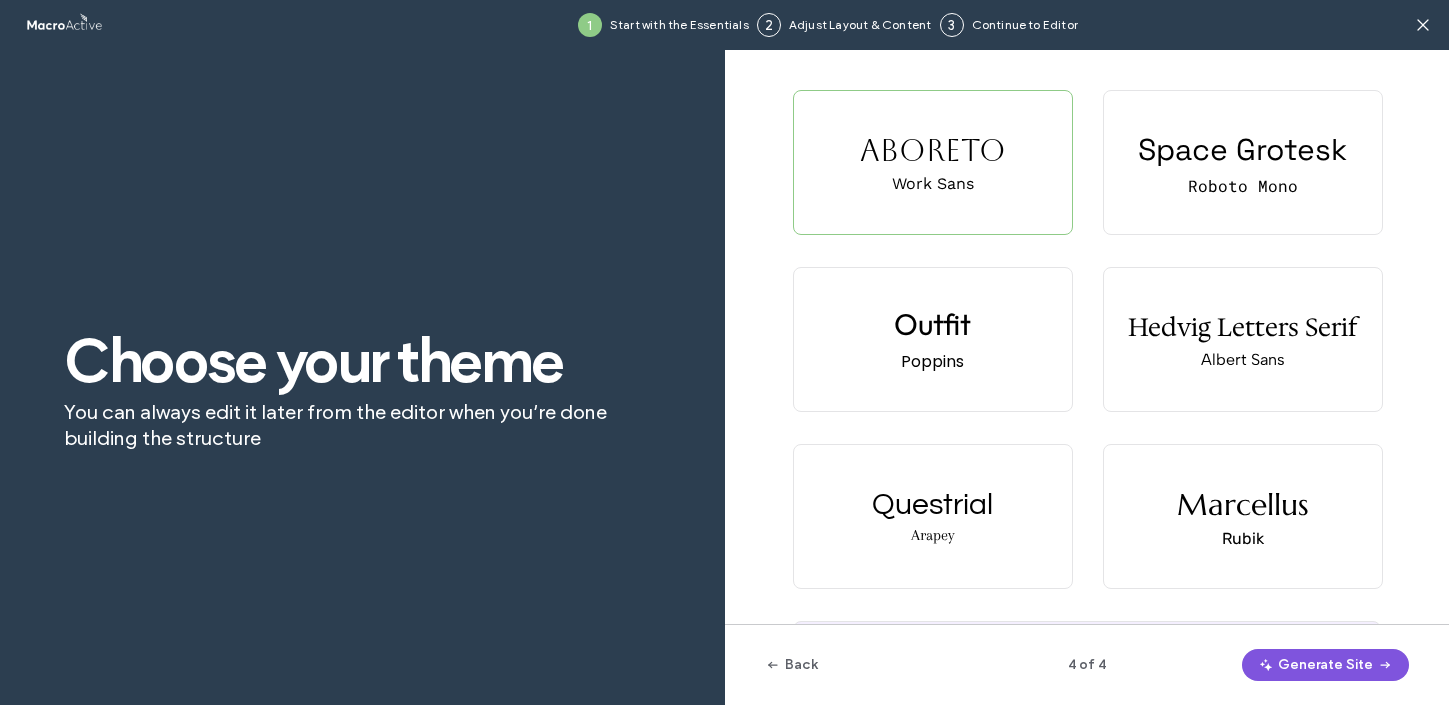 click at bounding box center (1383, 665) 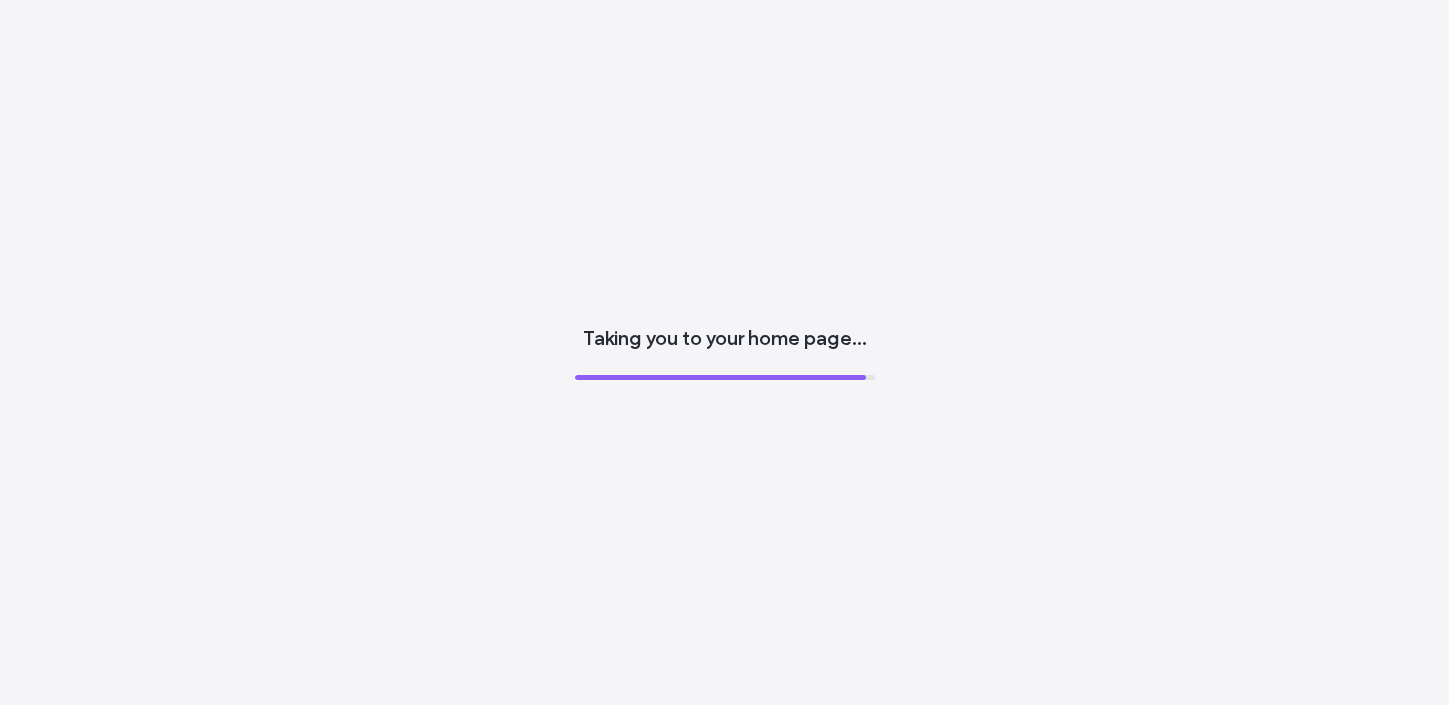 scroll, scrollTop: 0, scrollLeft: 0, axis: both 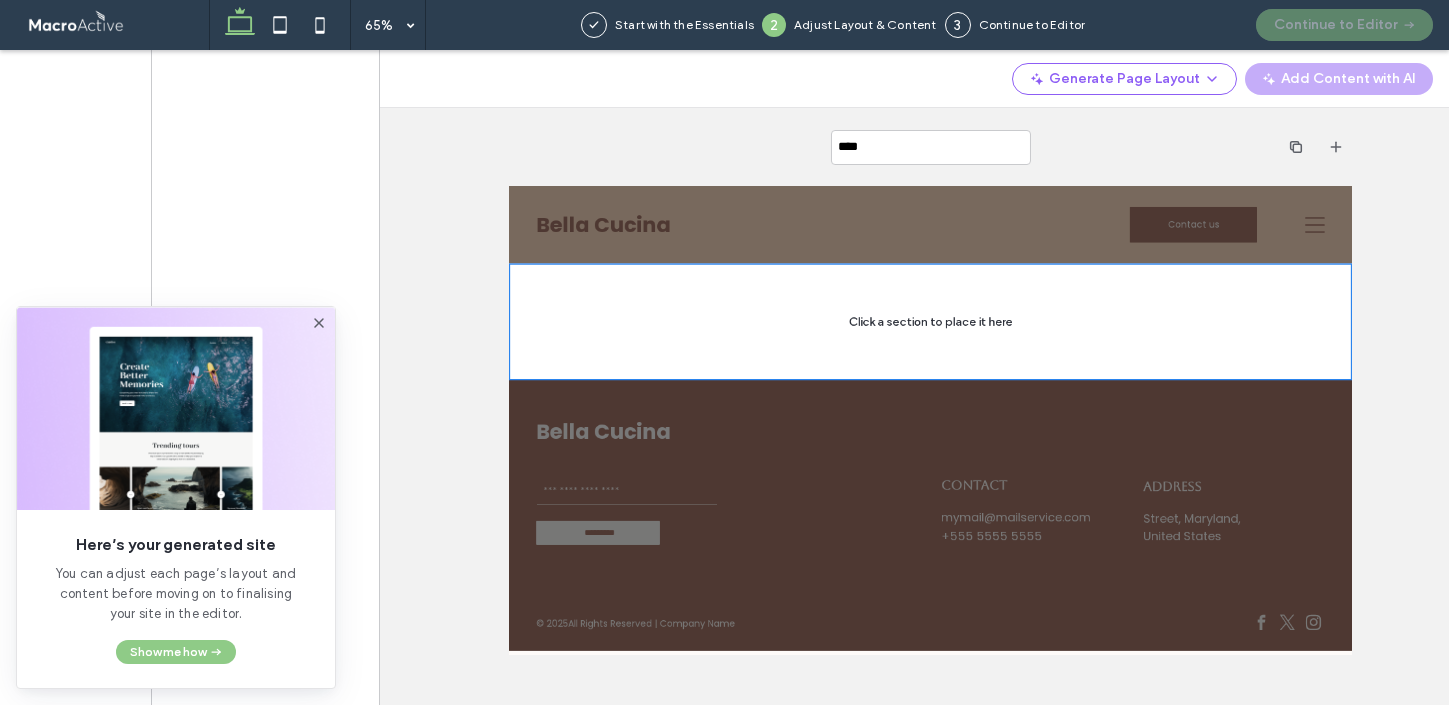 click 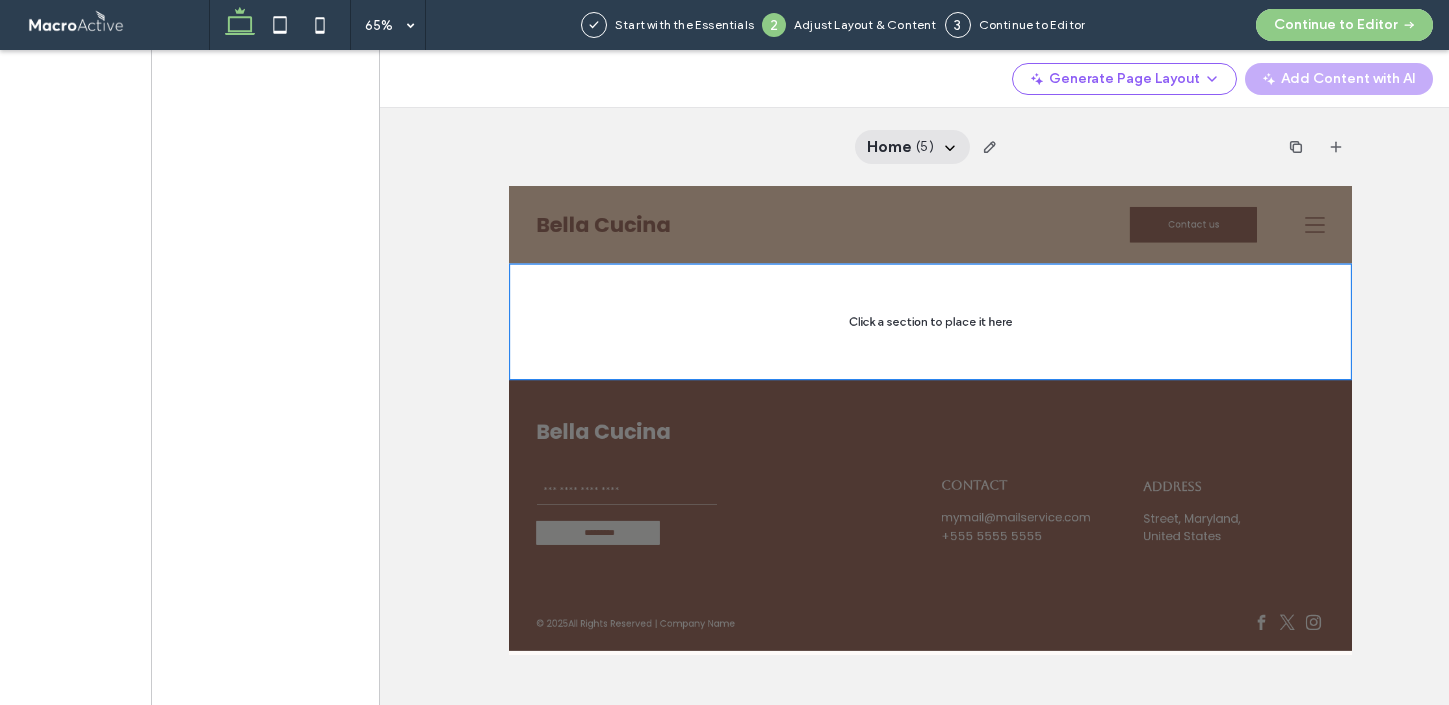click 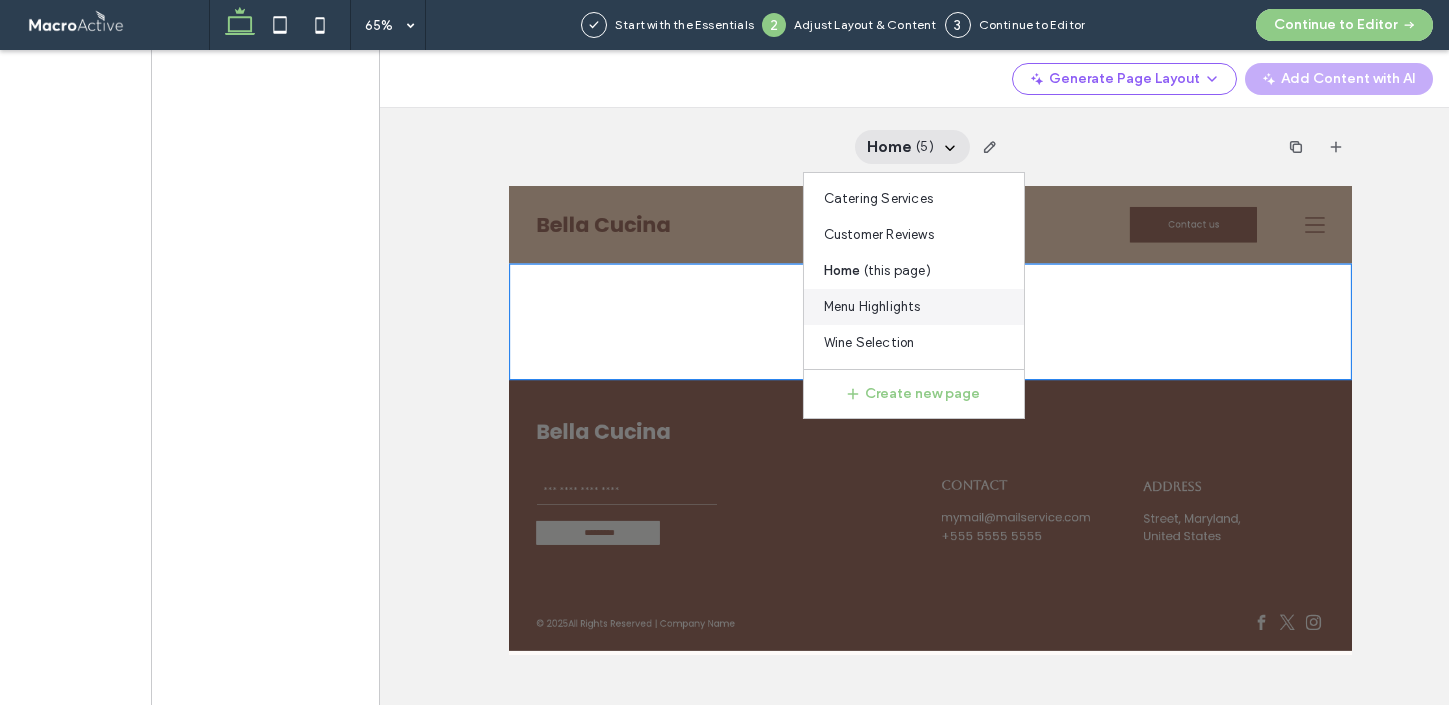 click on "Menu Highlights" at bounding box center (913, 307) 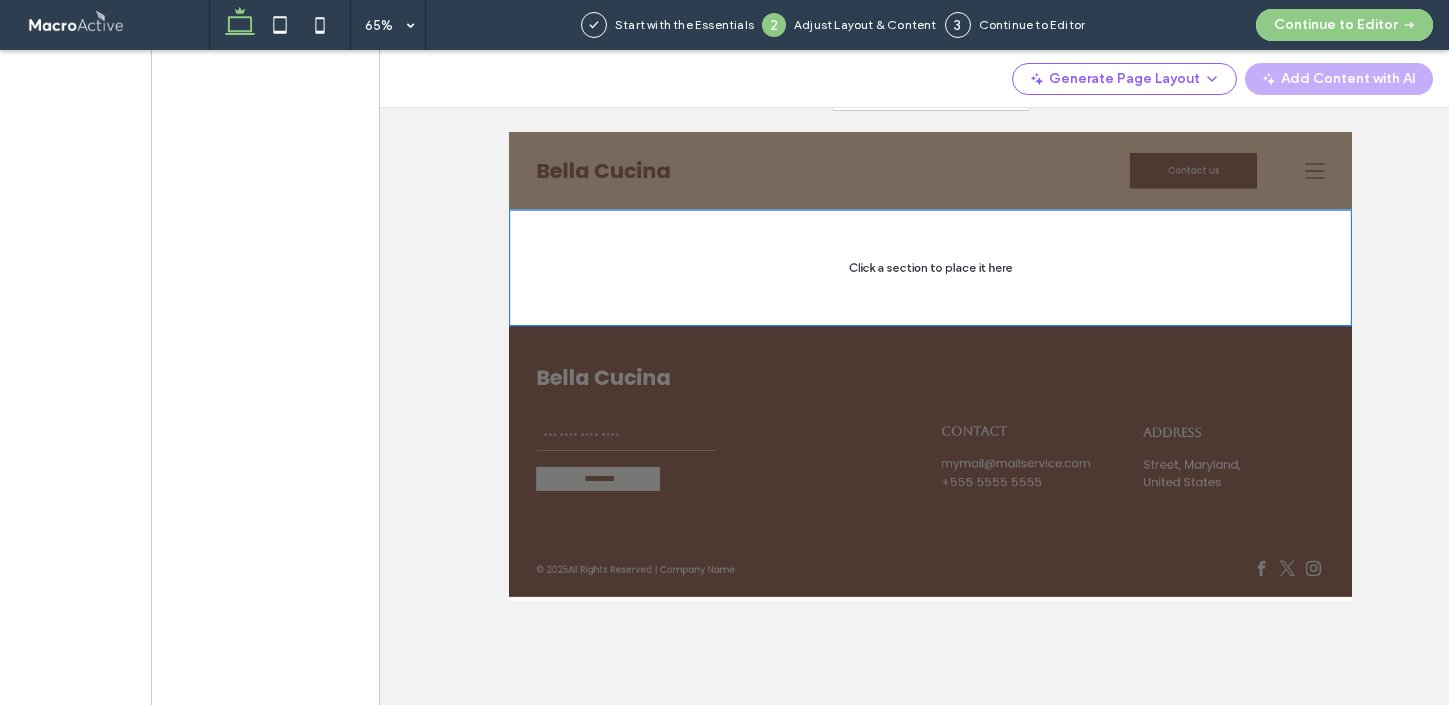 scroll, scrollTop: 0, scrollLeft: 0, axis: both 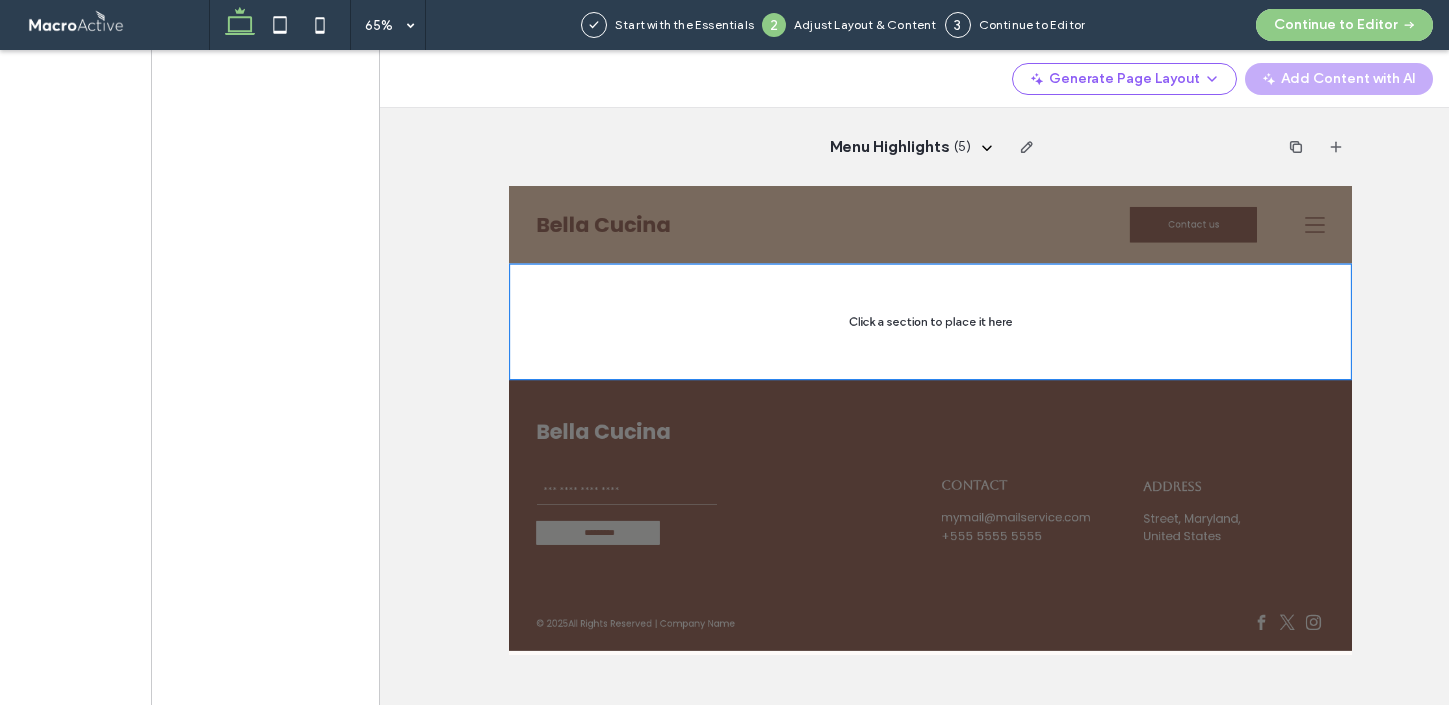 click on "Bella Cucina
Contact us
Section
Advanced Header
Section
About Us
Contact Us
Section
Get in touch
+555 5555 5555 mymail@mailservice.com
Section
Menu
Section
Add Section
Sections can't be placed above the header." at bounding box center (1156, 543) 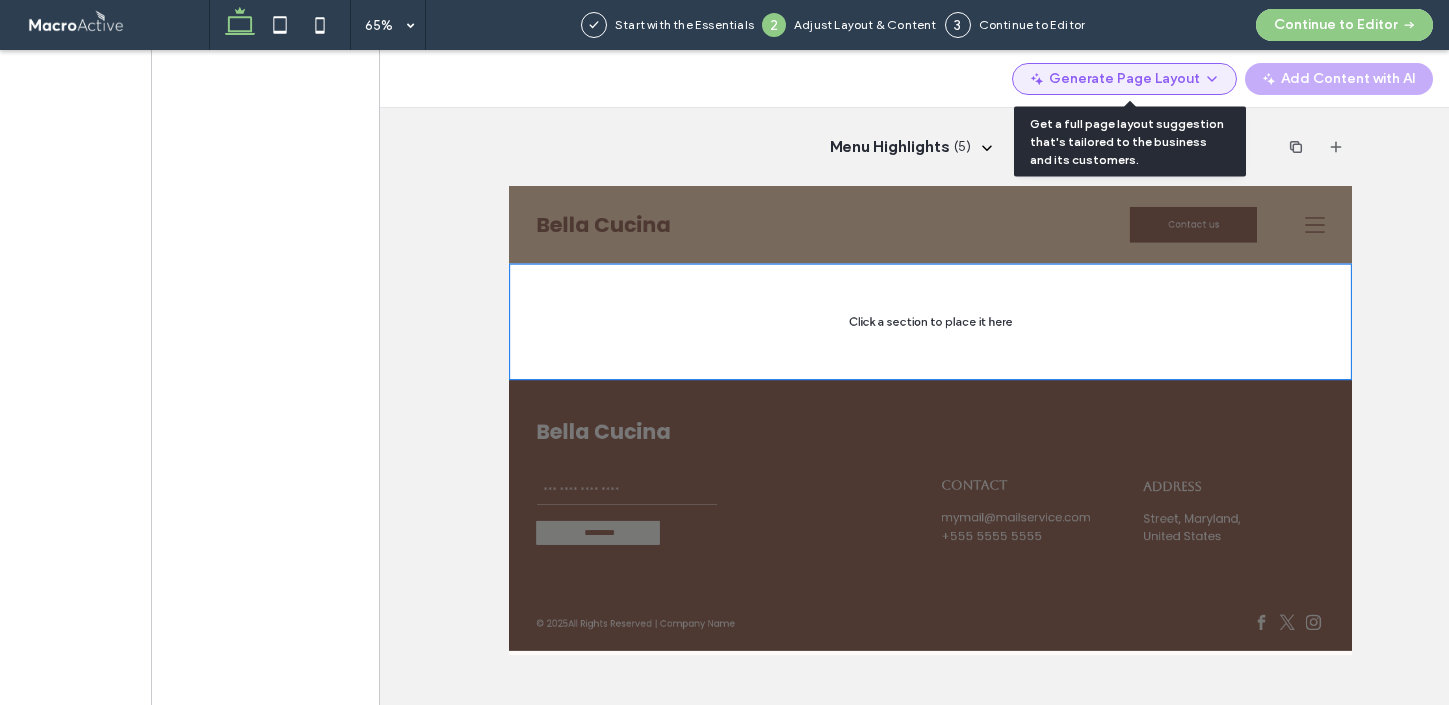 click on "Generate Page Layout" at bounding box center (1124, 79) 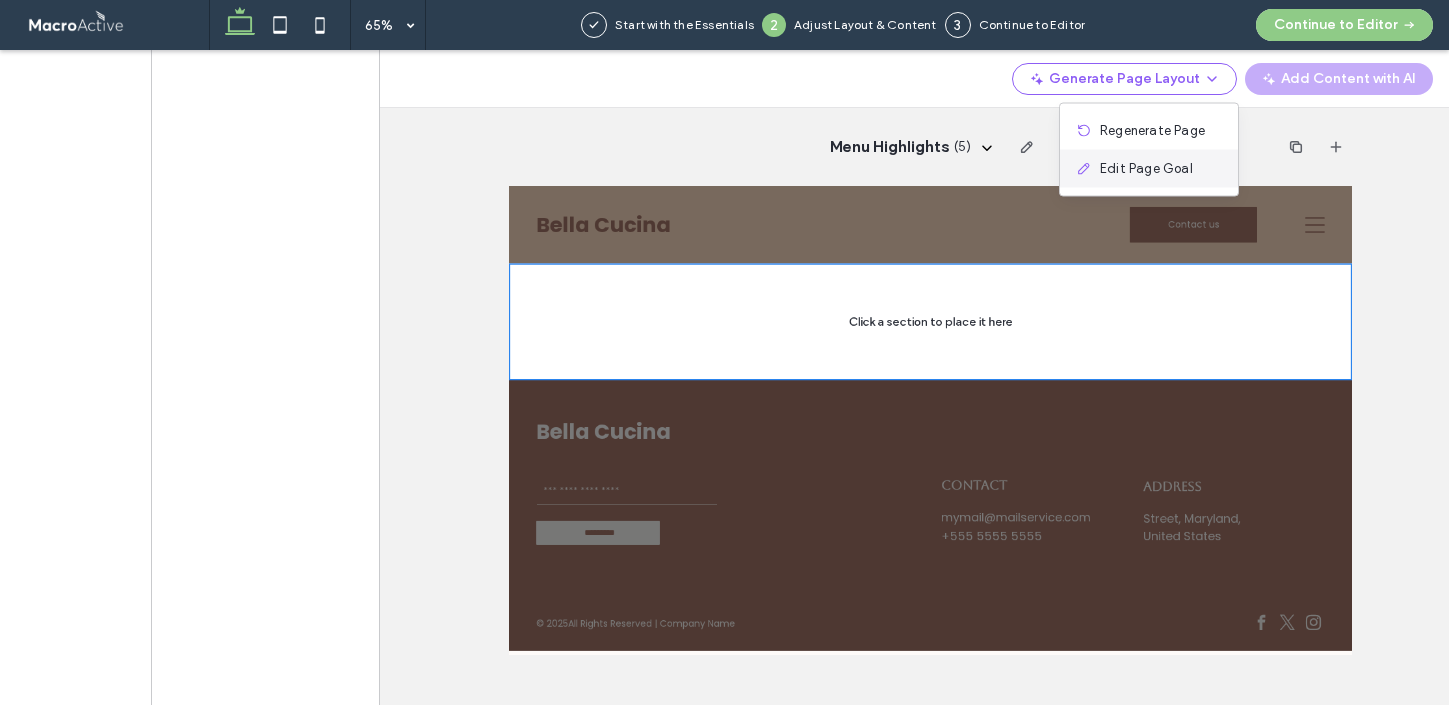 click on "Edit Page Goal" at bounding box center [1149, 169] 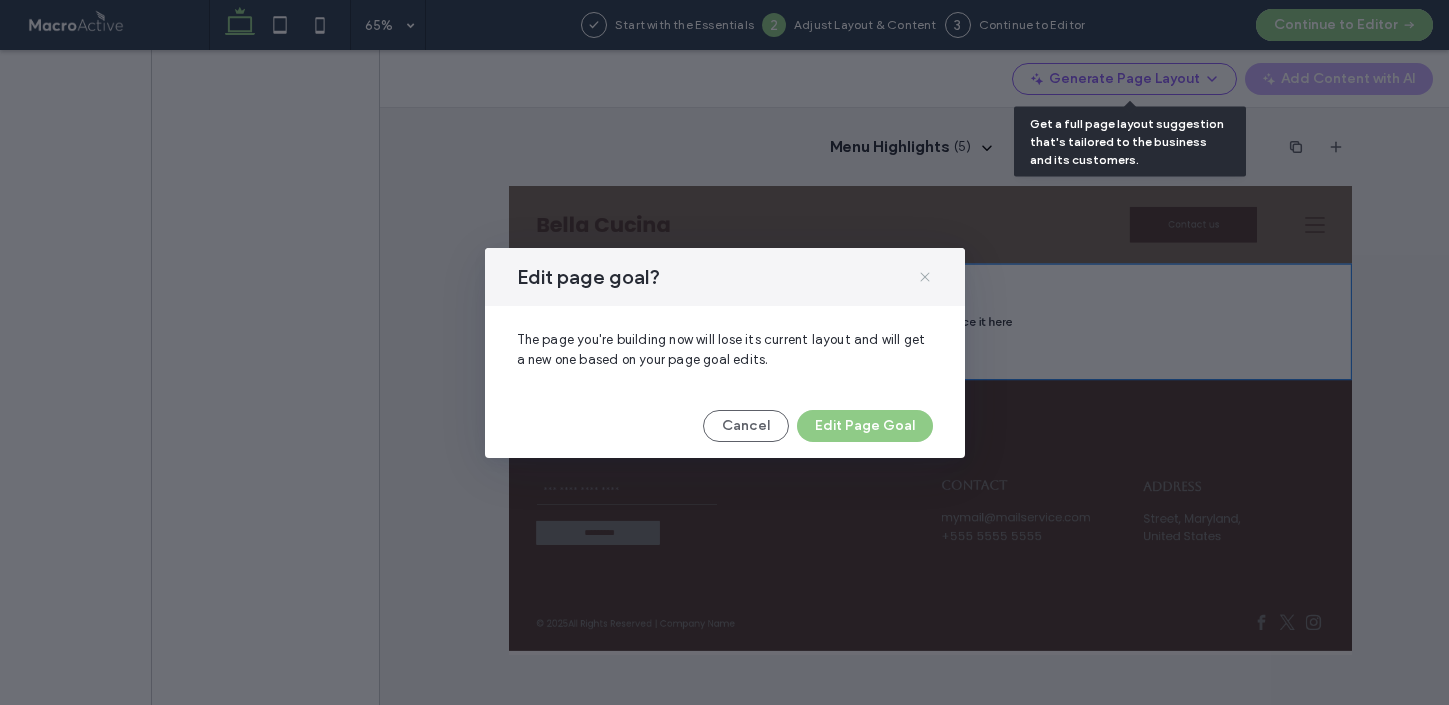 click 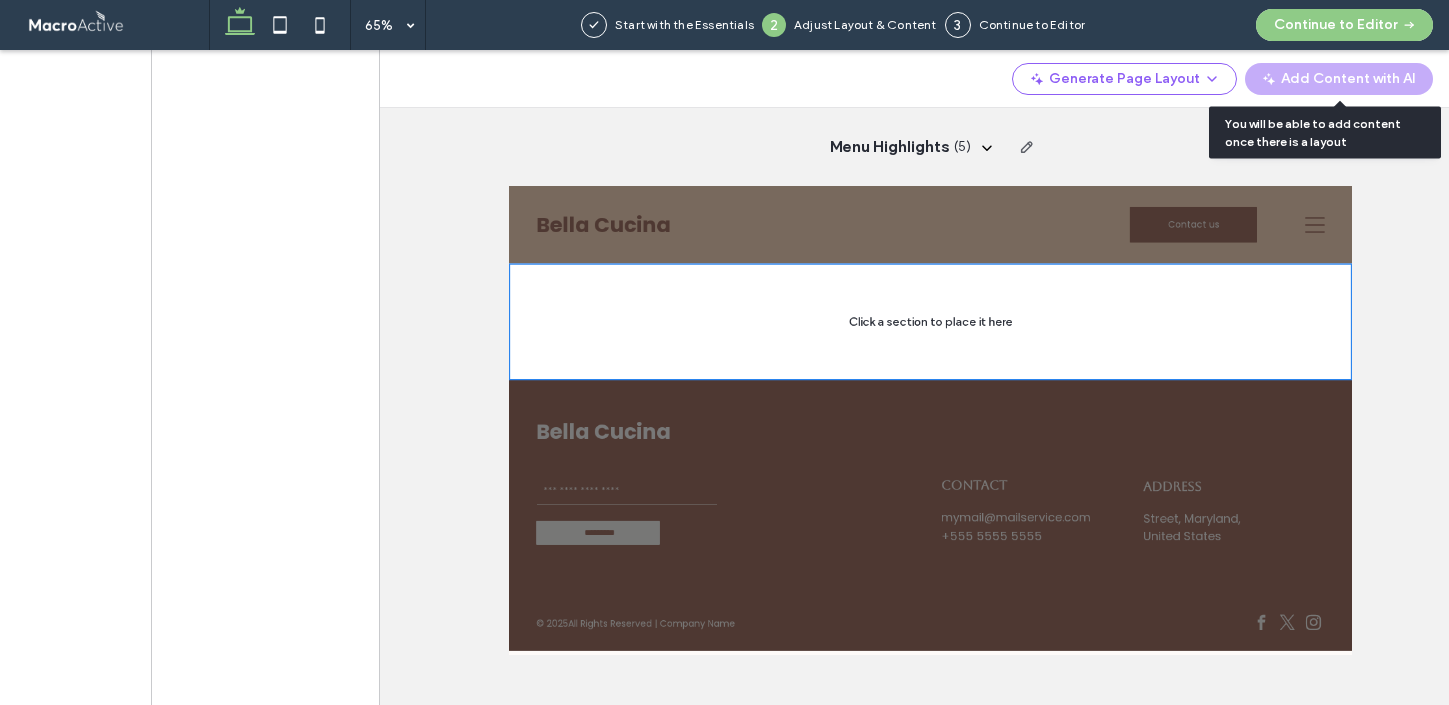 click on "Add Content with AI" at bounding box center [1339, 79] 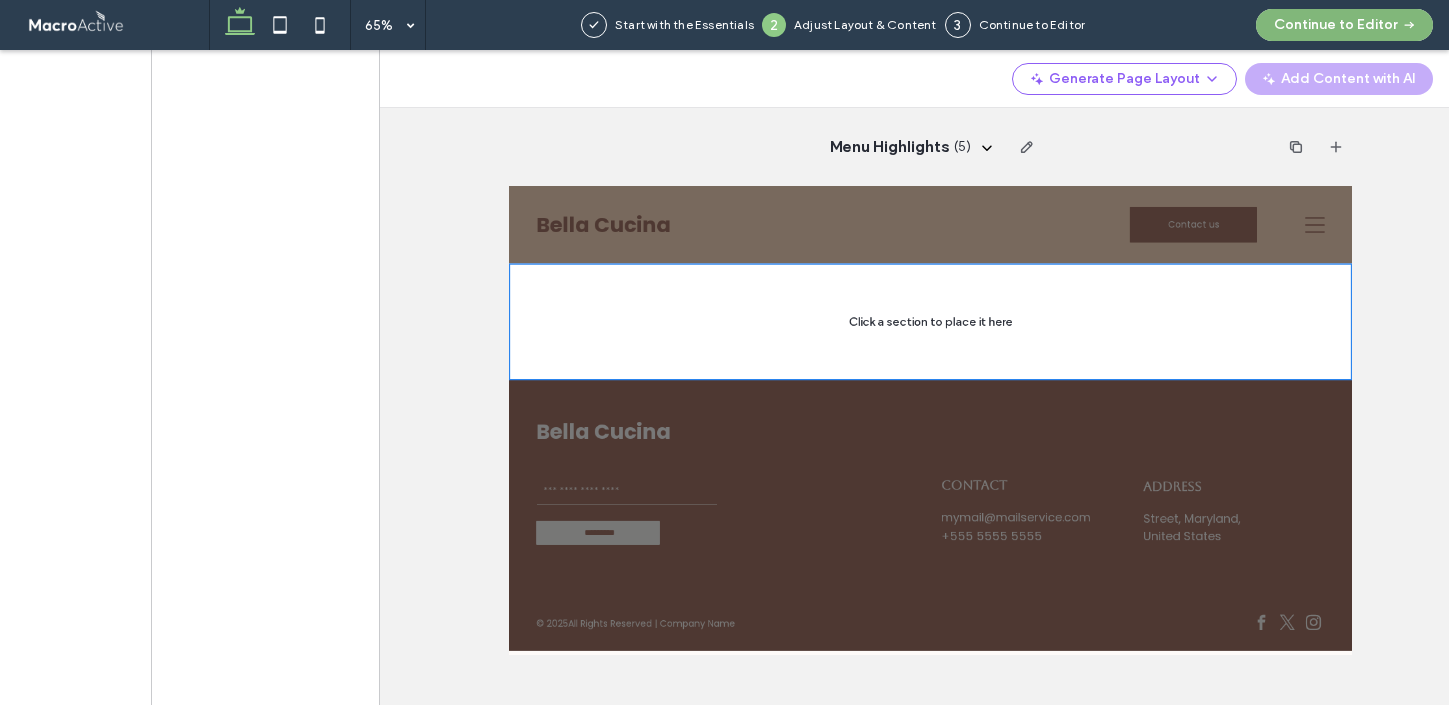 click on "Continue to Editor" at bounding box center [1344, 25] 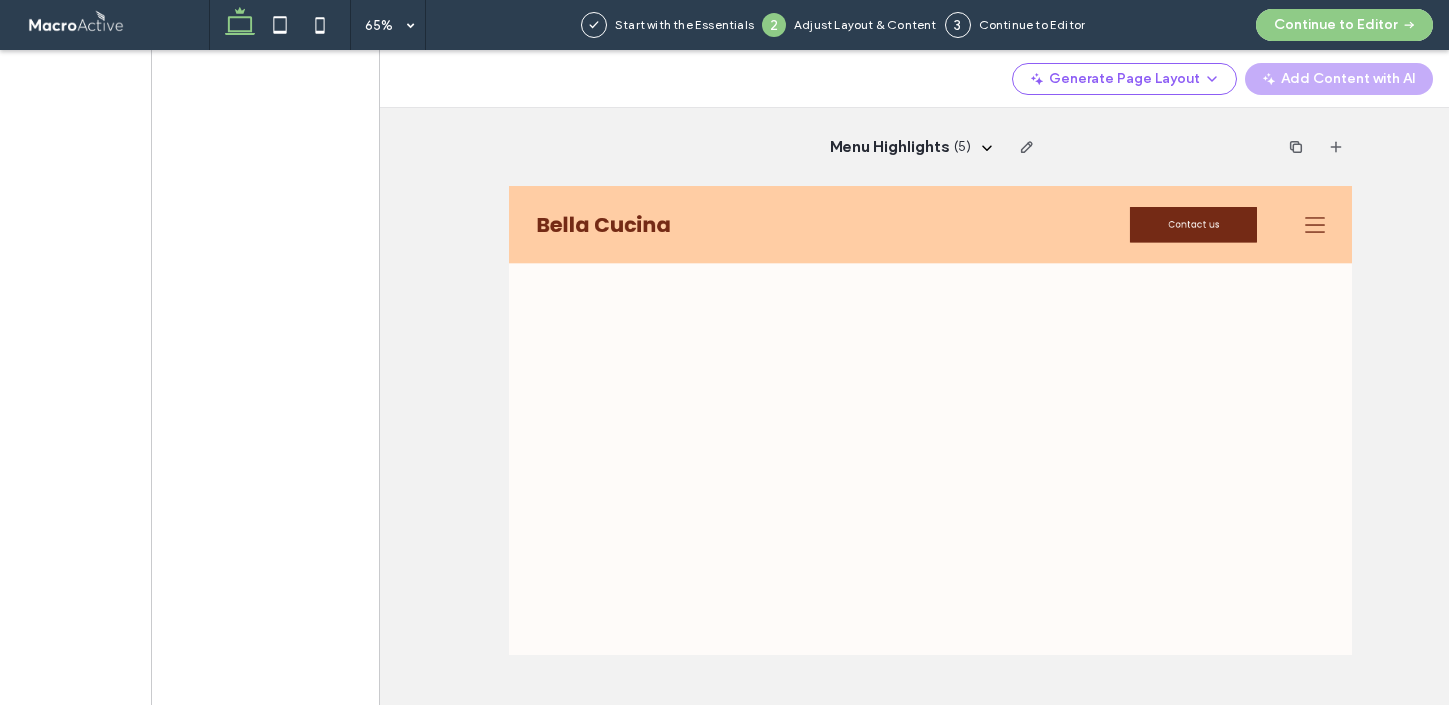 scroll, scrollTop: 0, scrollLeft: 0, axis: both 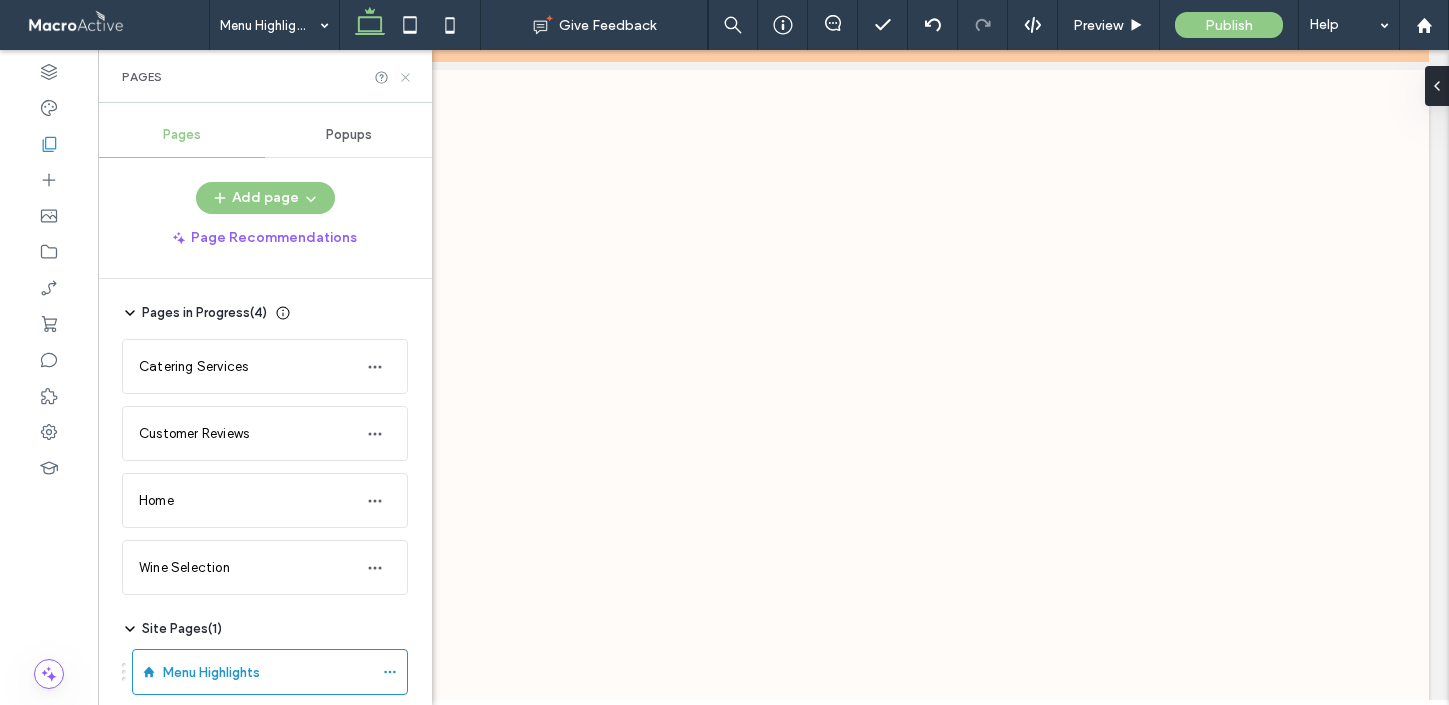 click 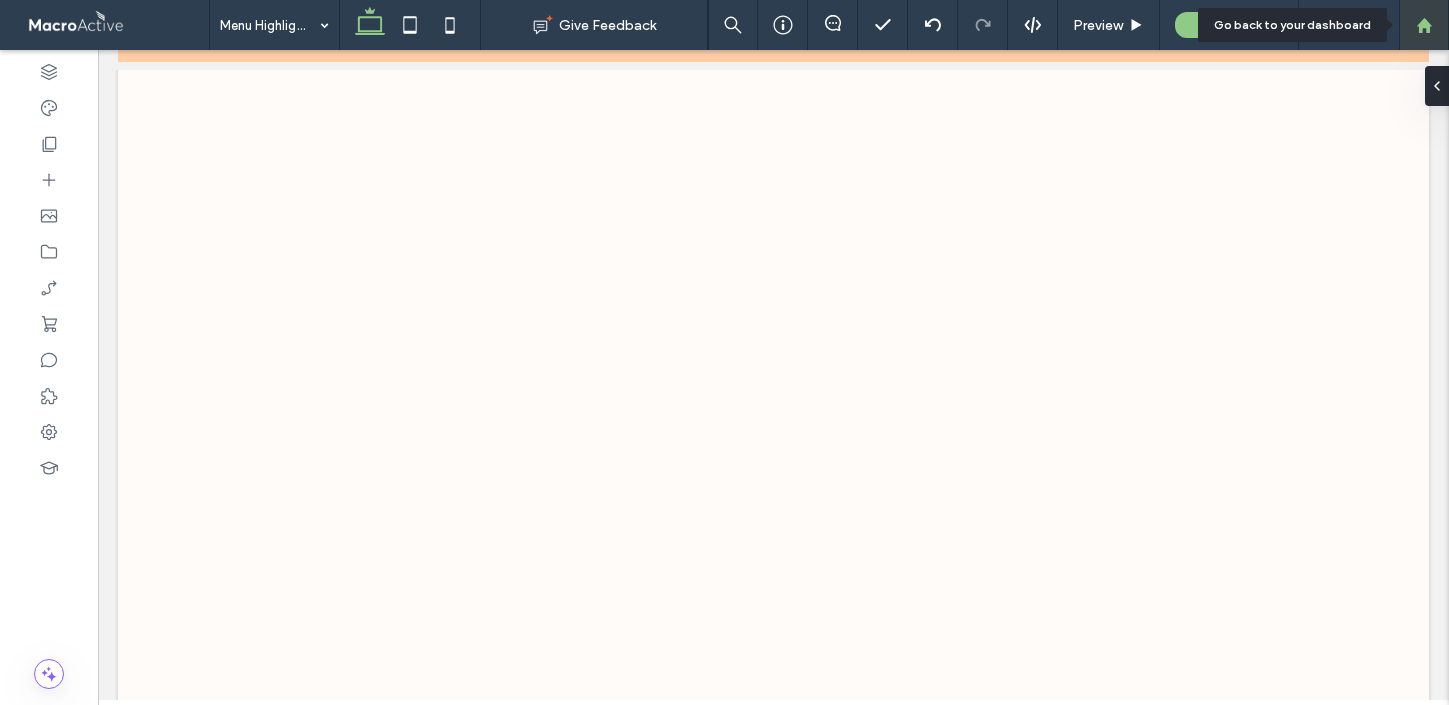 click 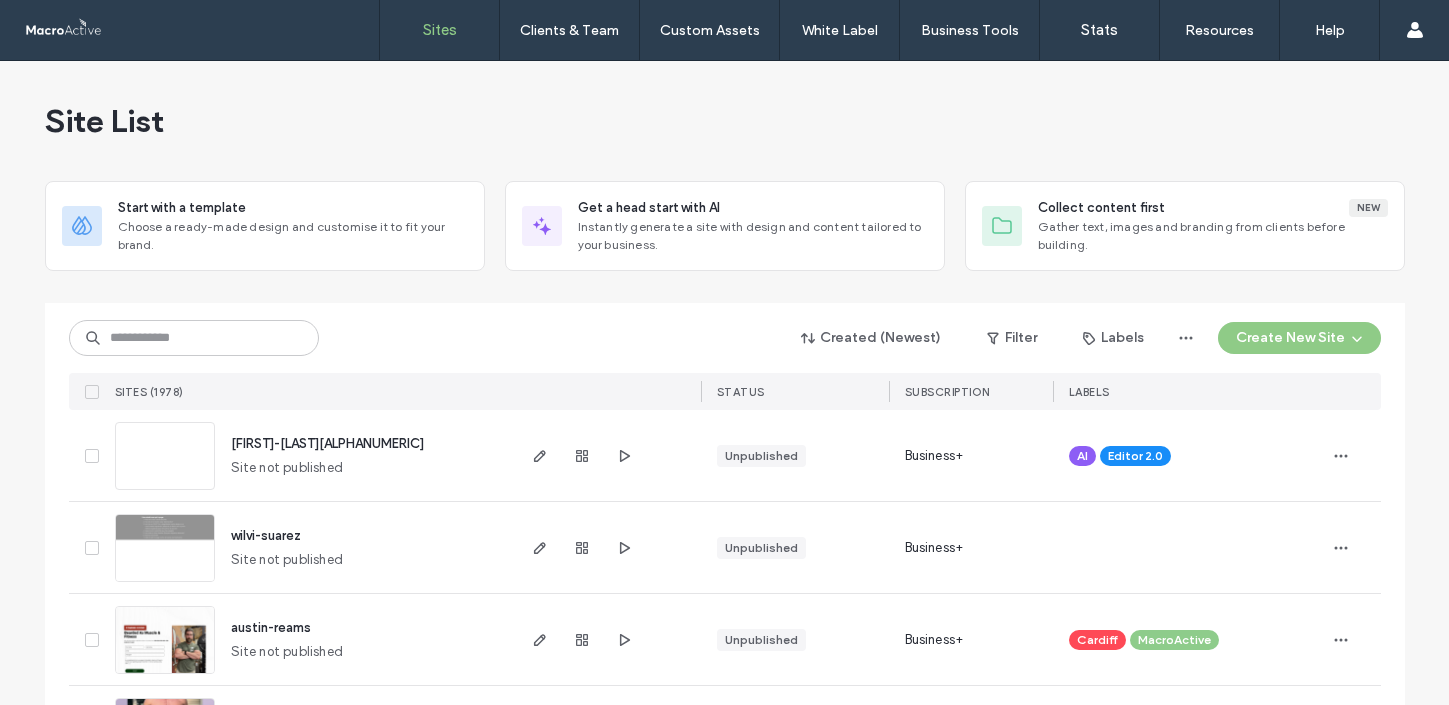scroll, scrollTop: 0, scrollLeft: 0, axis: both 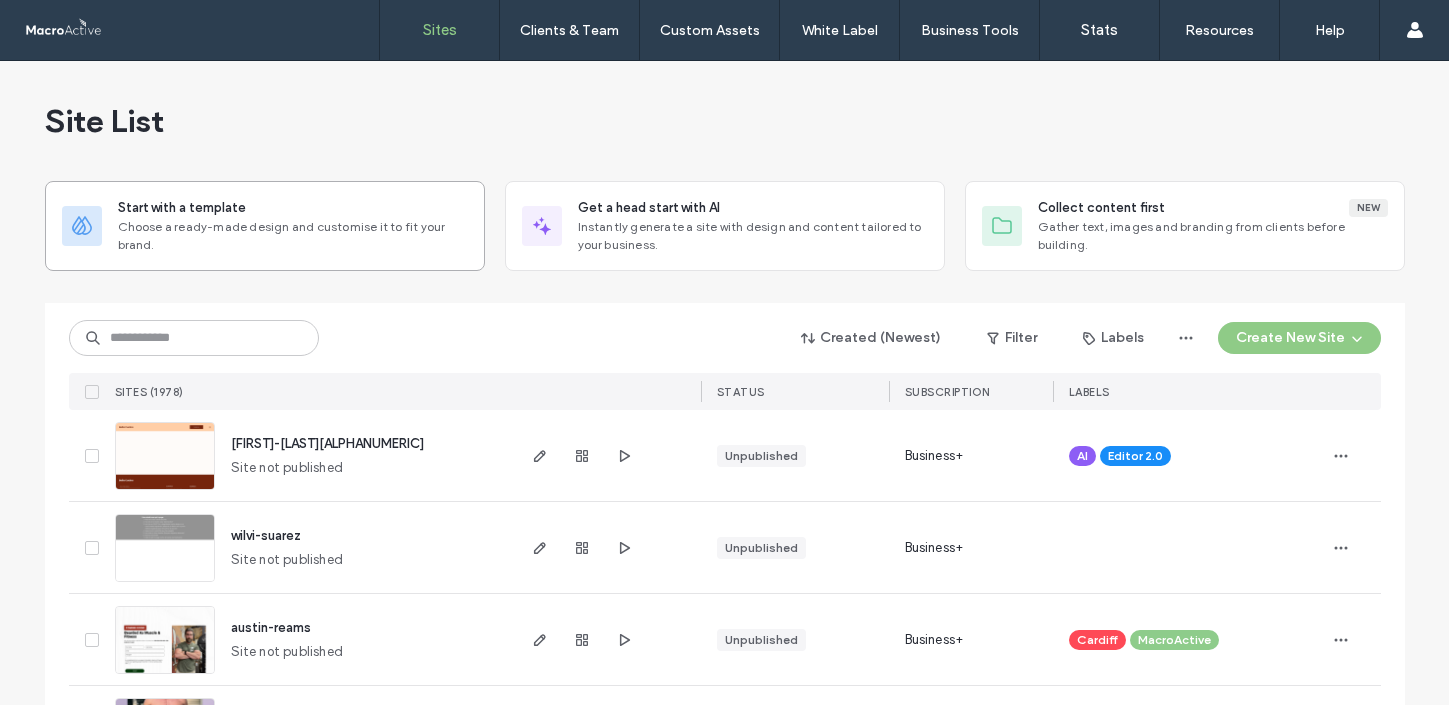 click on "Choose a ready-made design and customise it to fit your brand." at bounding box center (293, 236) 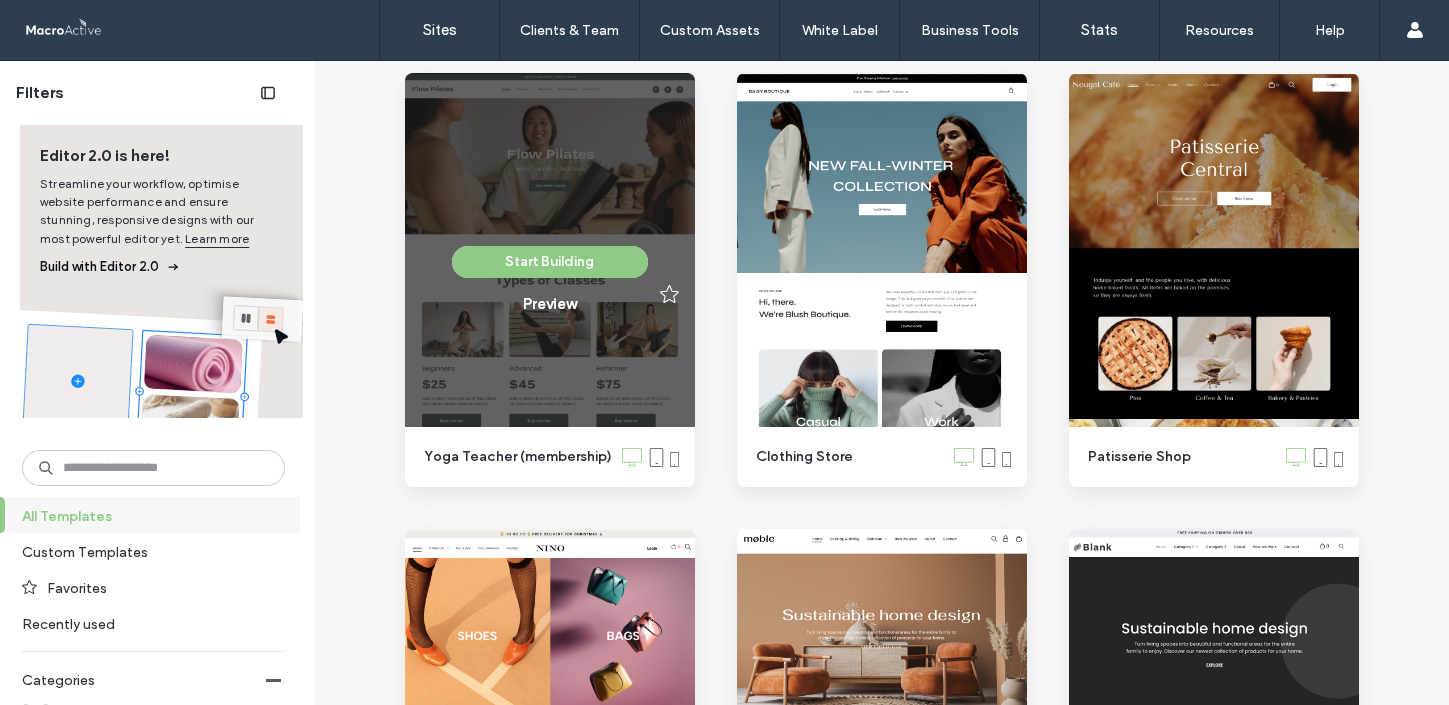 scroll, scrollTop: 581, scrollLeft: 0, axis: vertical 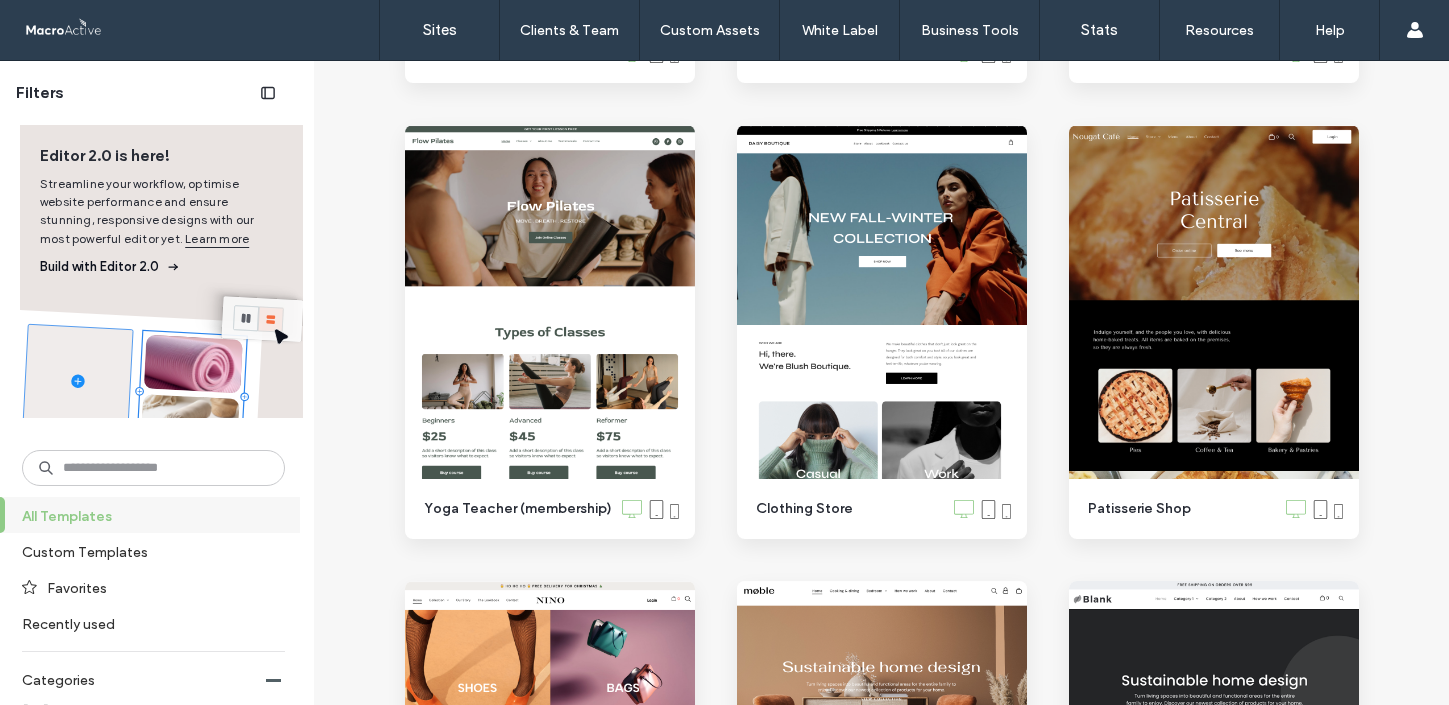 click 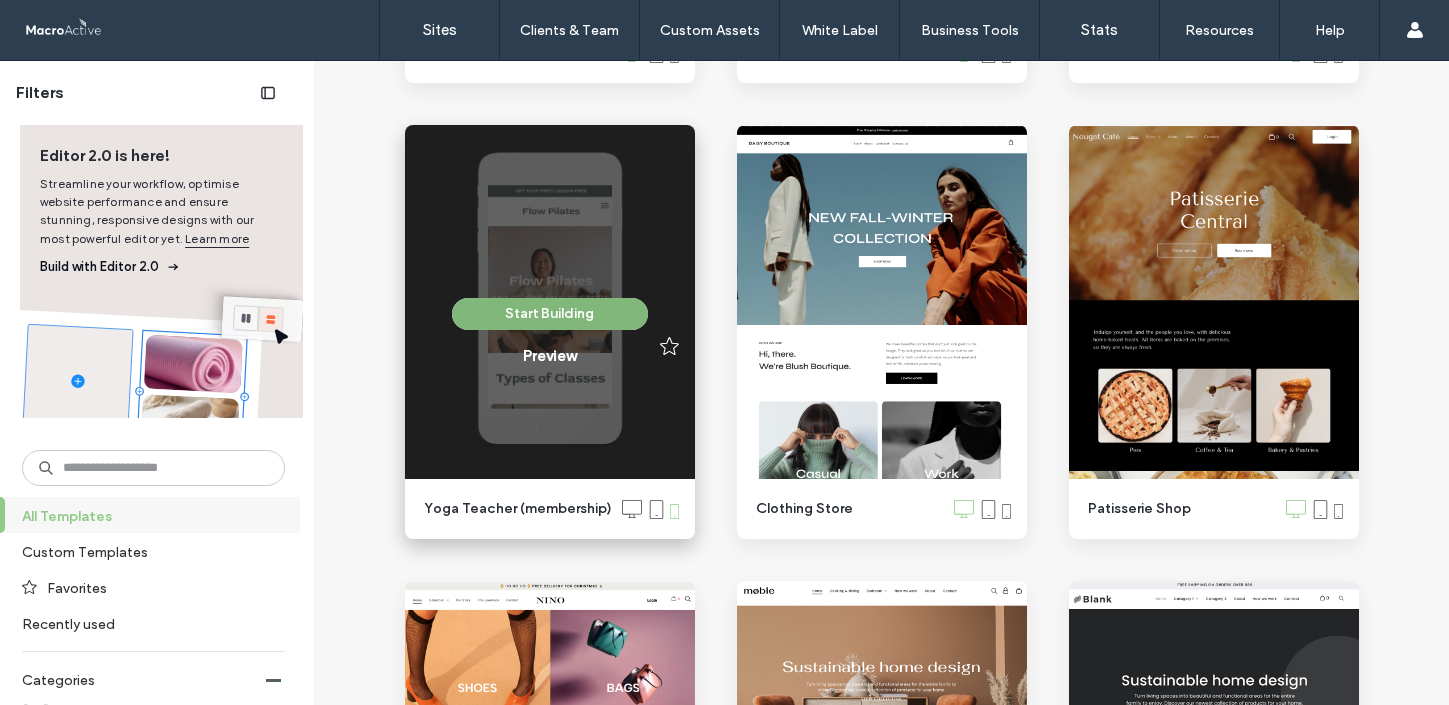 click on "Start Building" at bounding box center [550, 314] 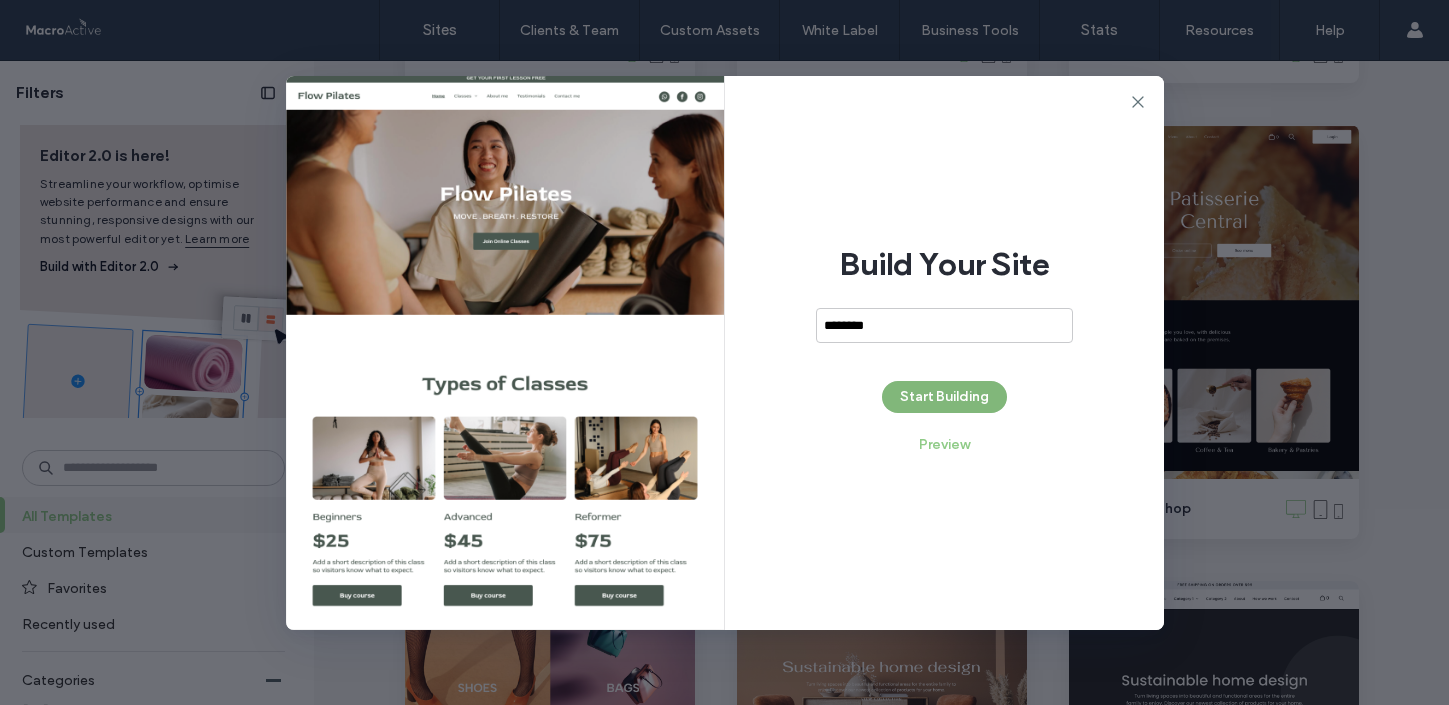 type on "*******" 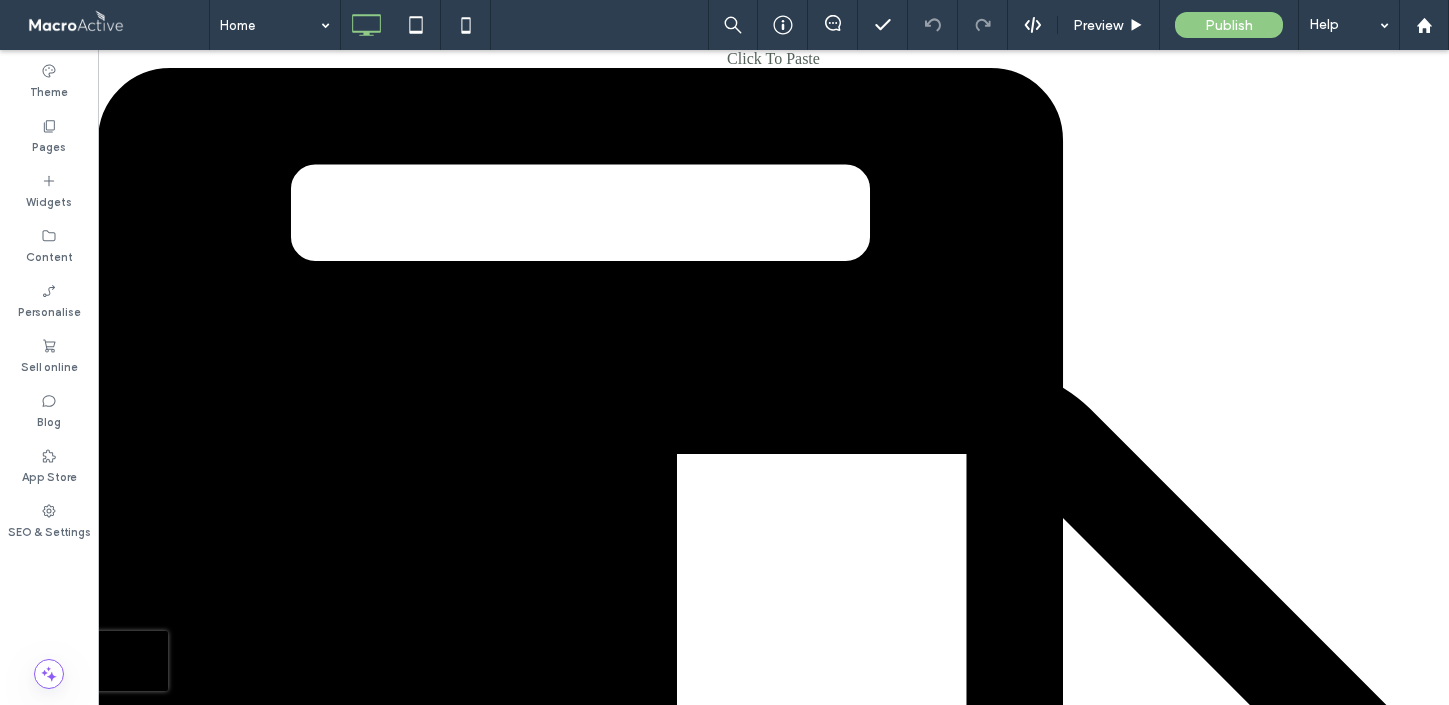 scroll, scrollTop: 0, scrollLeft: 0, axis: both 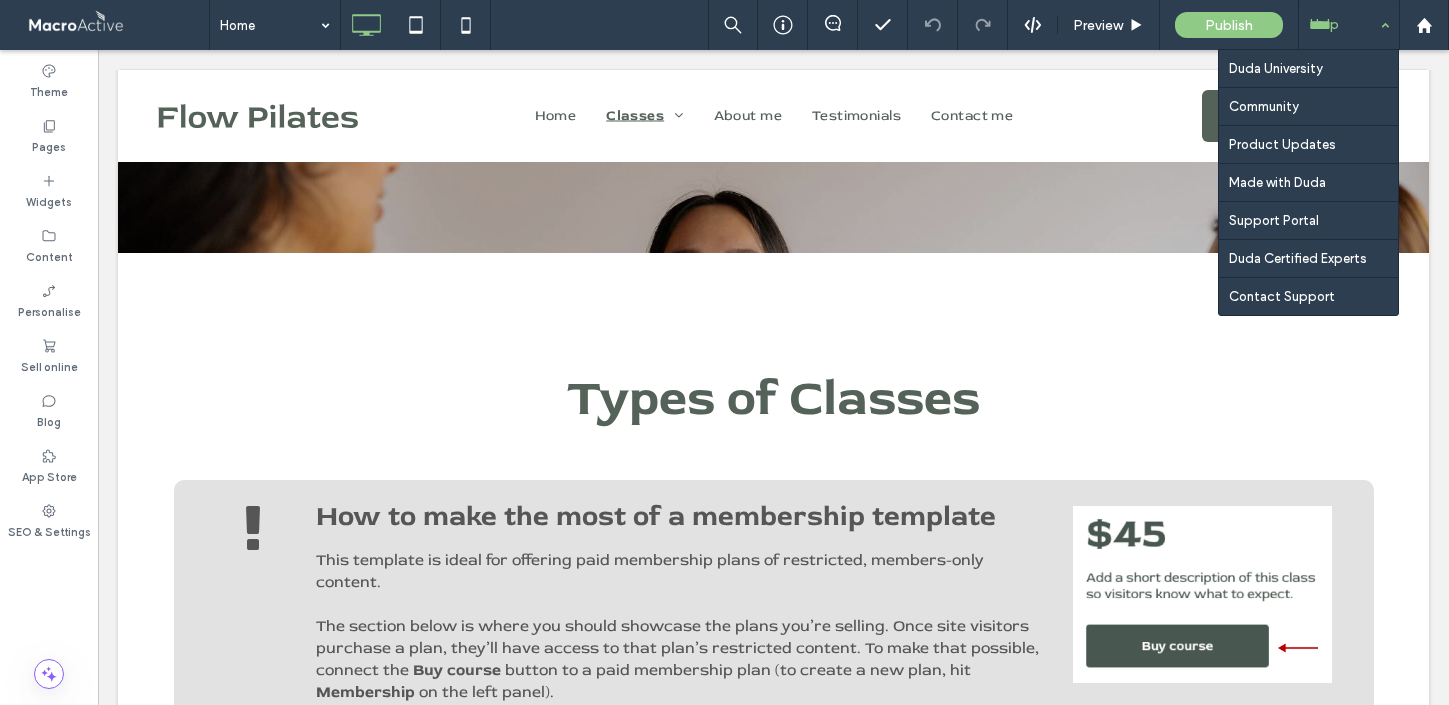 click on "Help" at bounding box center [1349, 25] 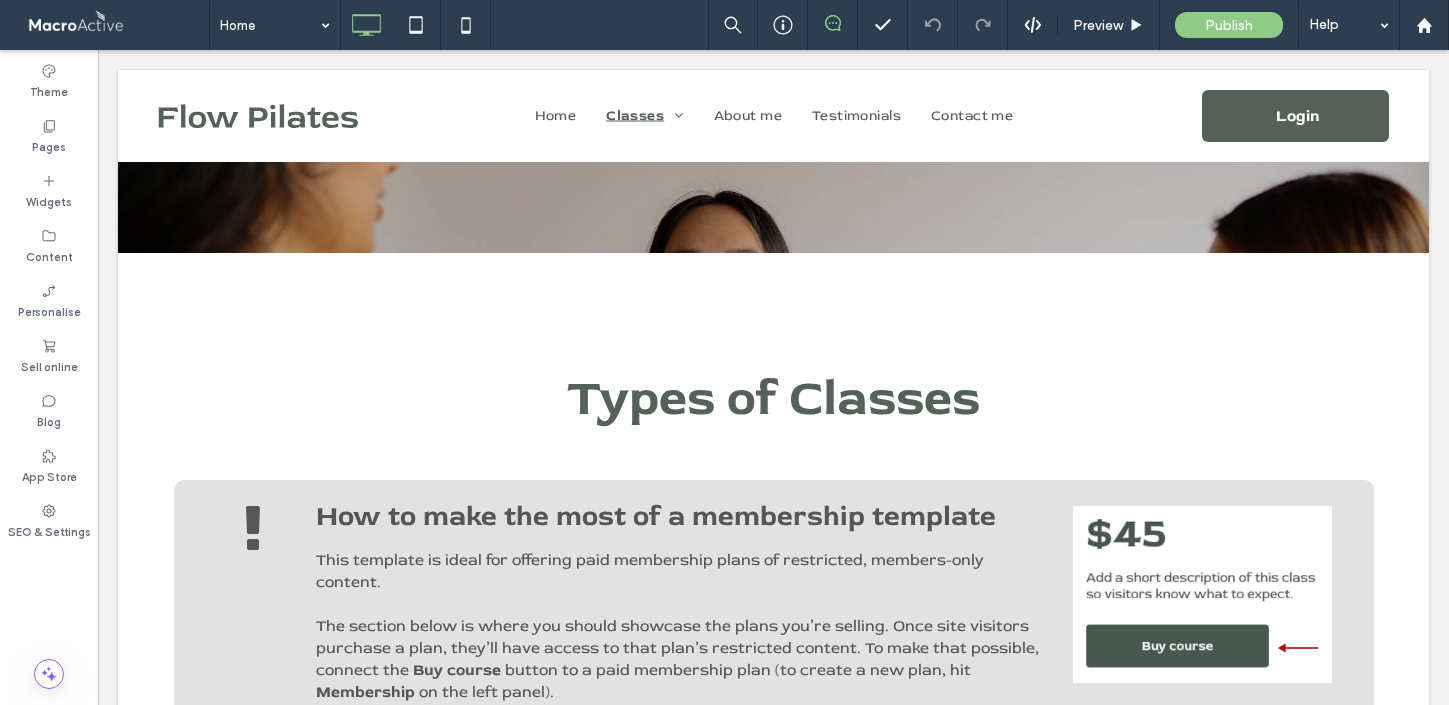 click 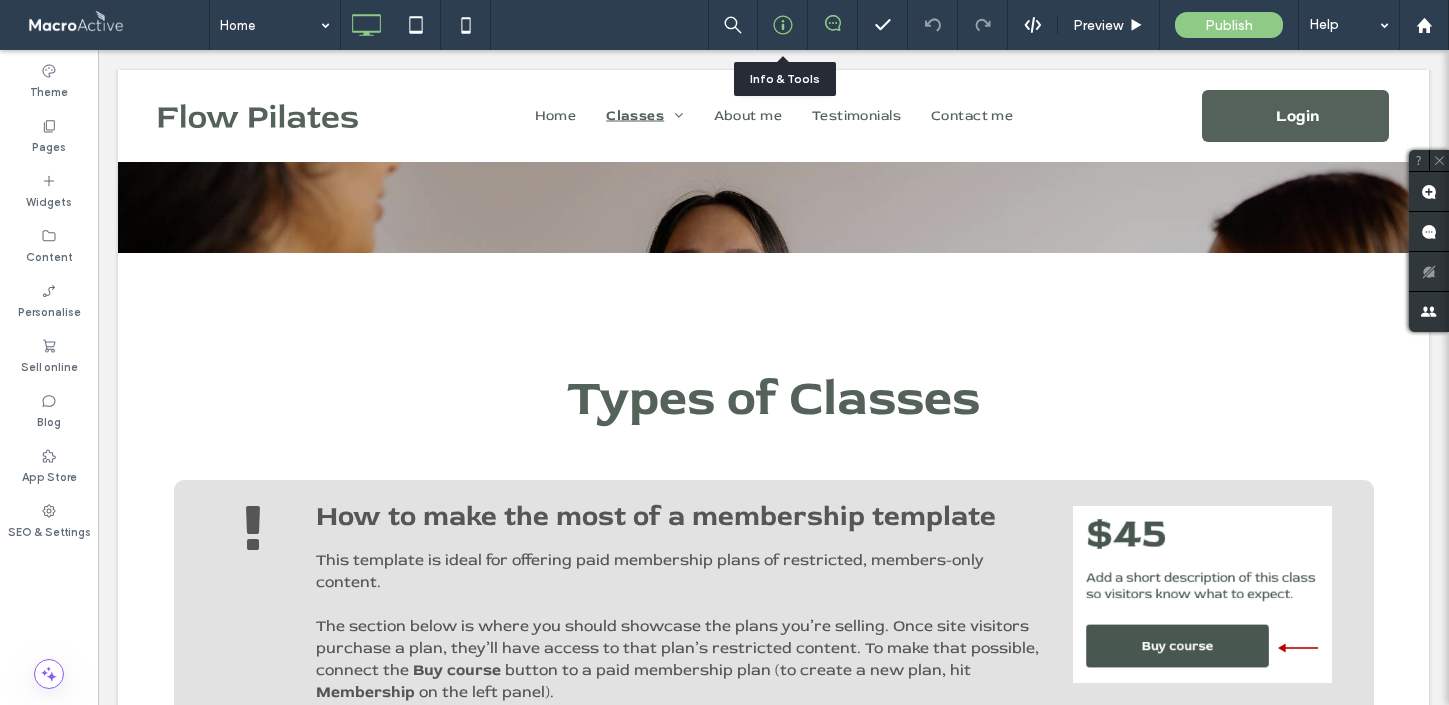 click 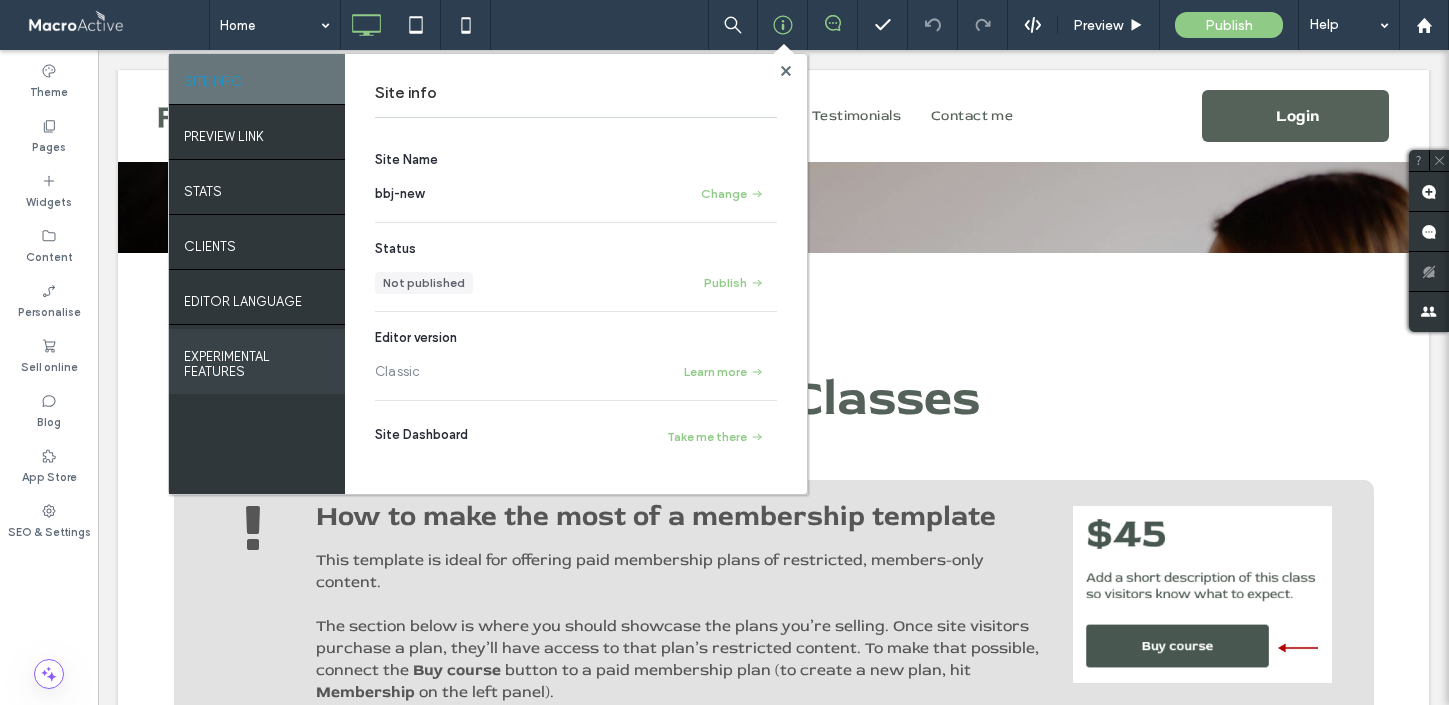 click on "Experimental features" at bounding box center [257, 359] 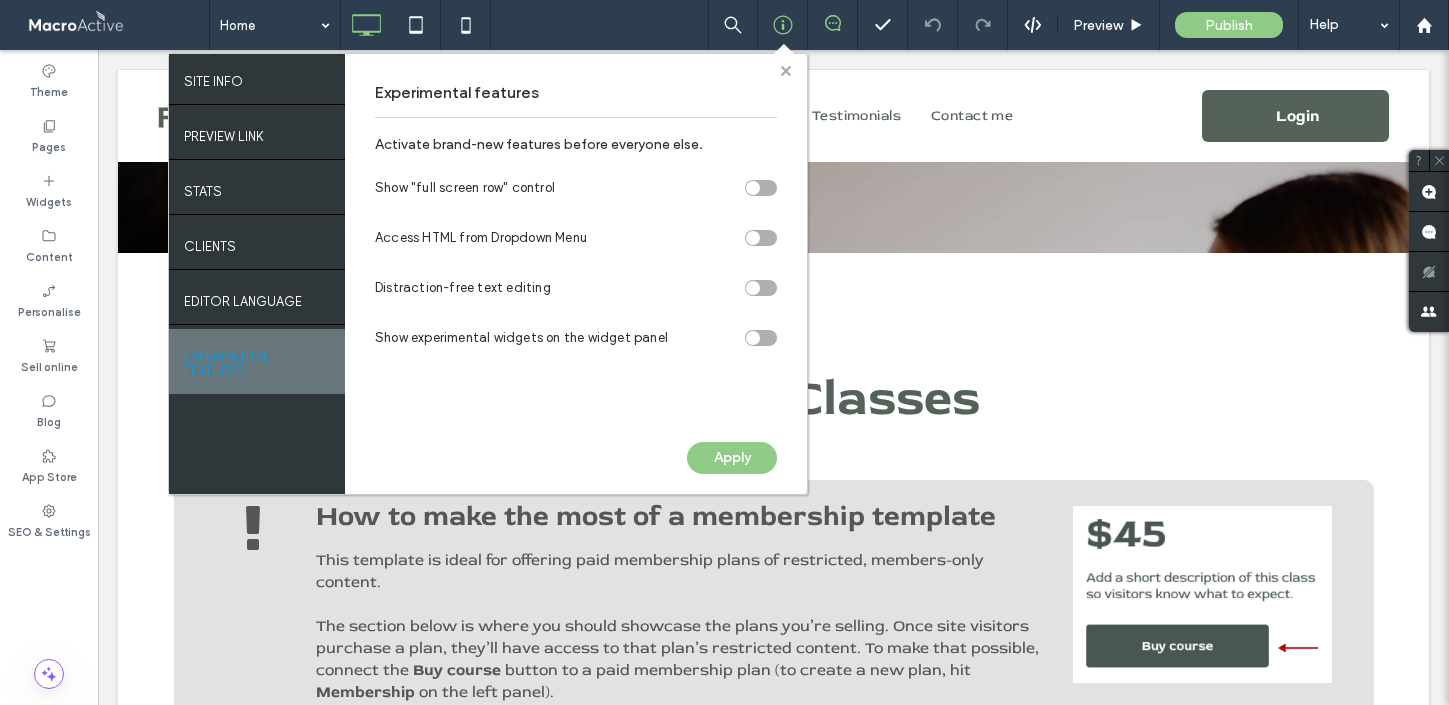 click 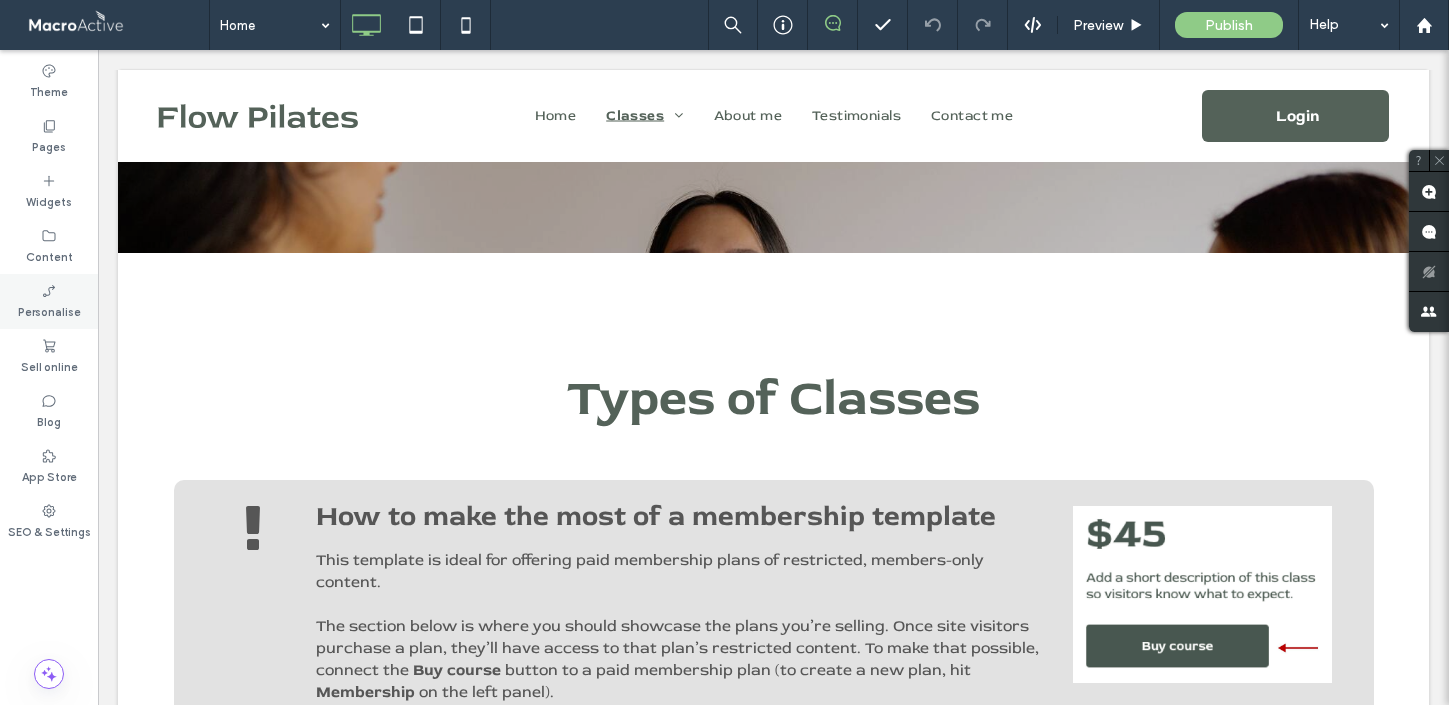 click on "Personalise" at bounding box center [49, 310] 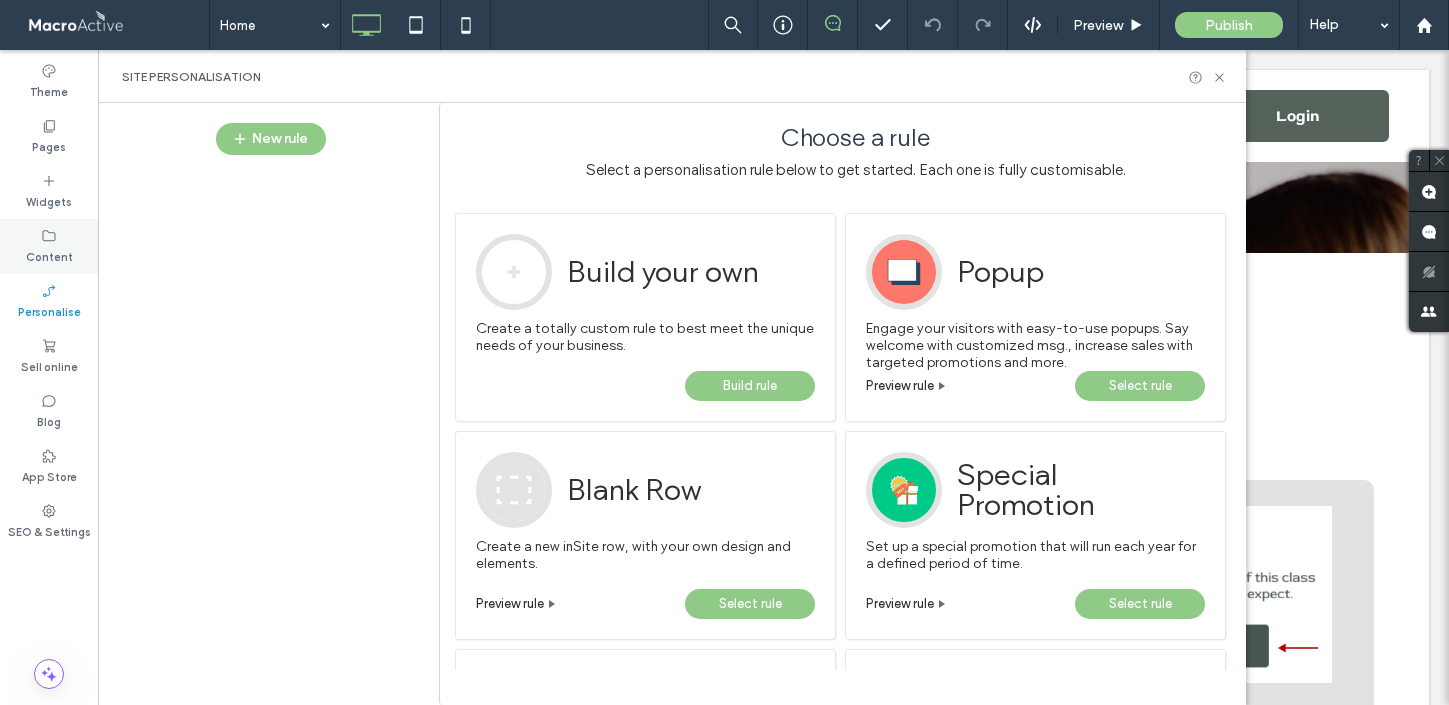 click on "Content" at bounding box center (49, 255) 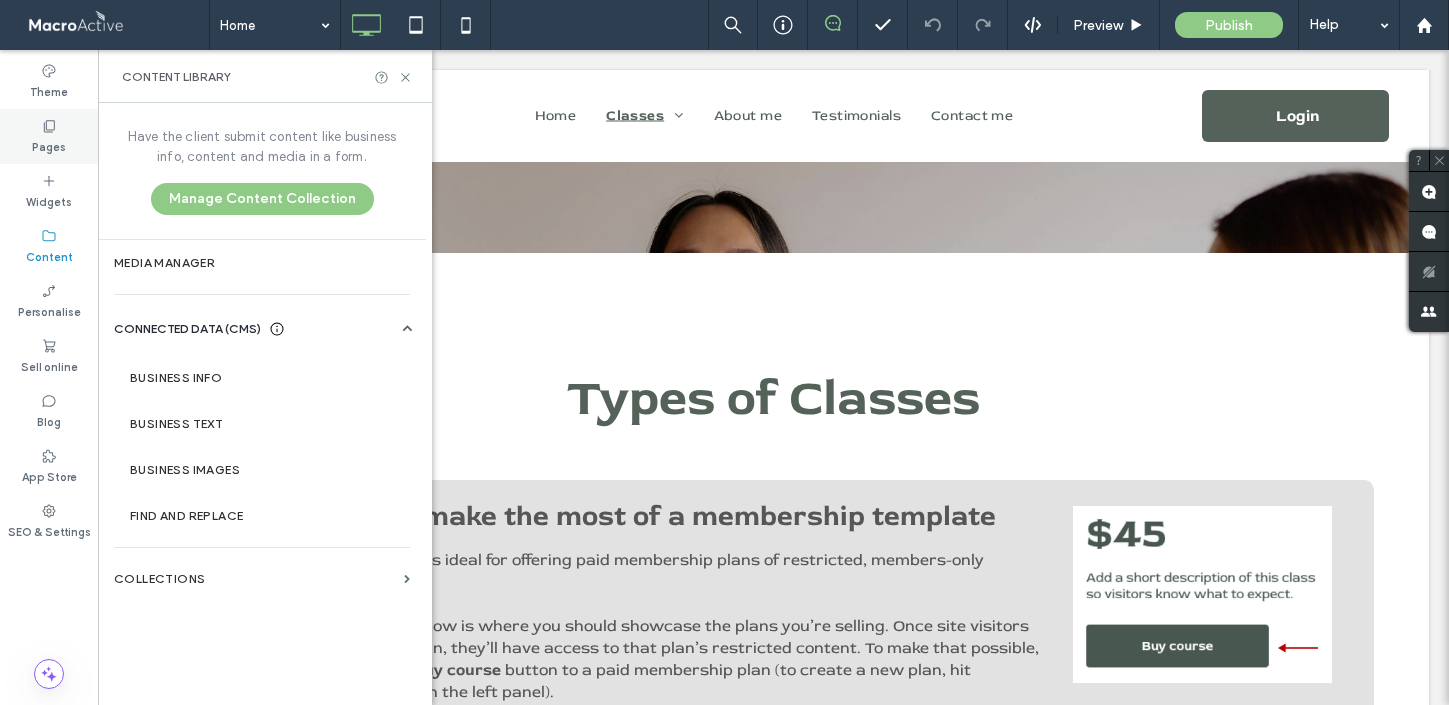 click on "Pages" at bounding box center [49, 145] 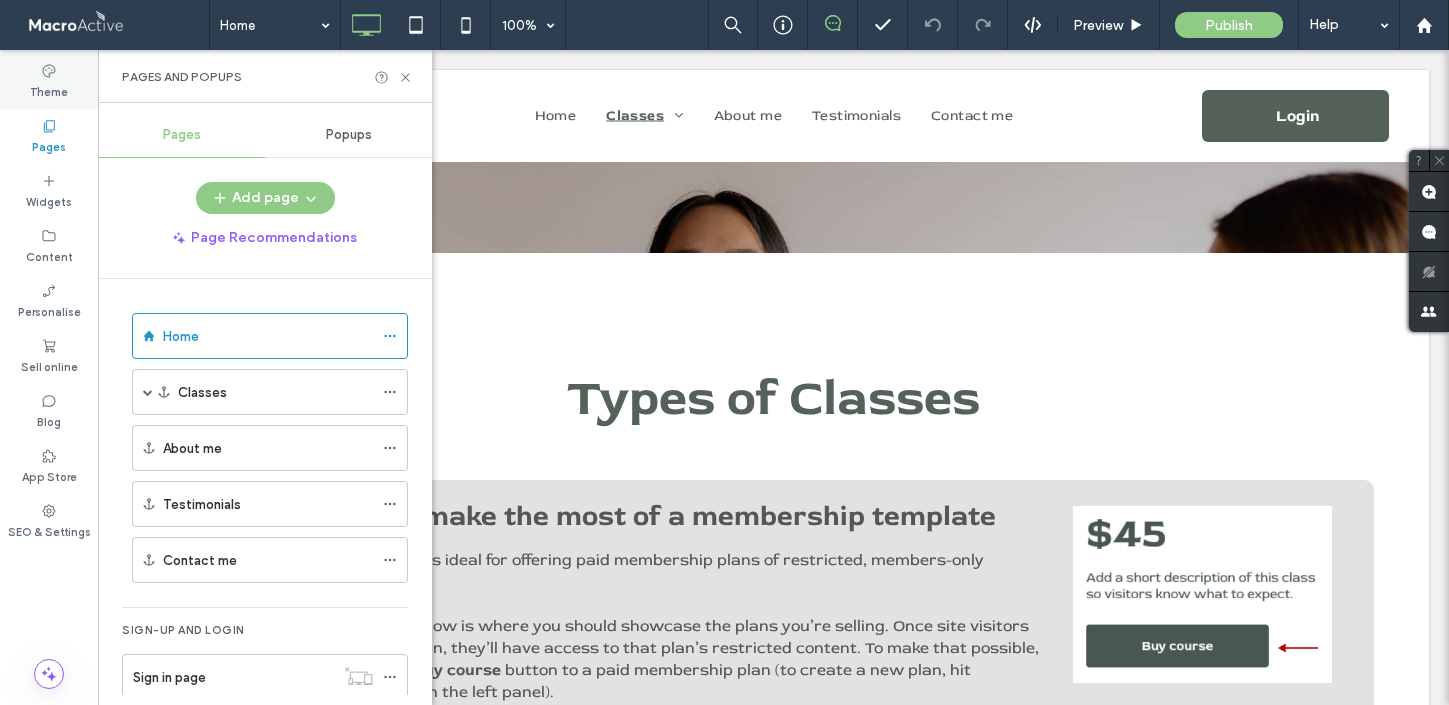 click on "Theme" at bounding box center [49, 90] 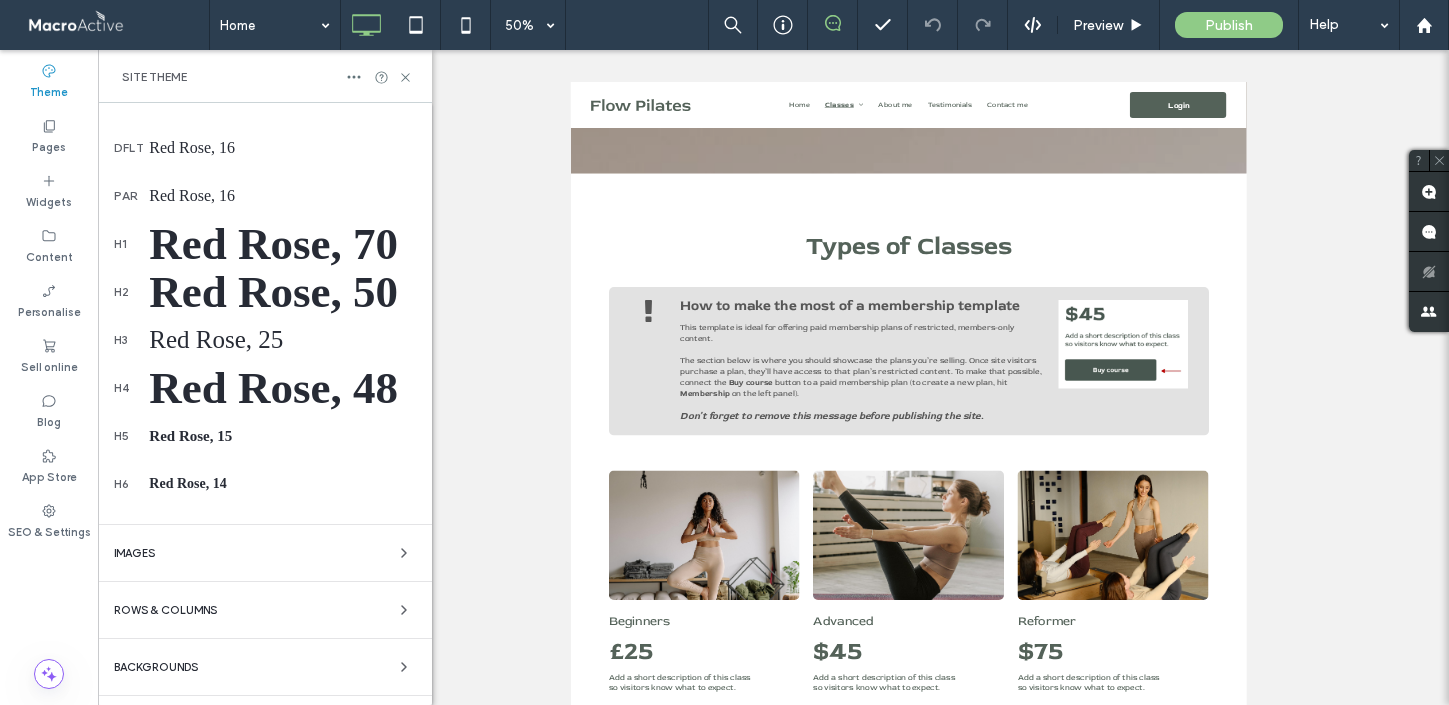 scroll, scrollTop: 541, scrollLeft: 0, axis: vertical 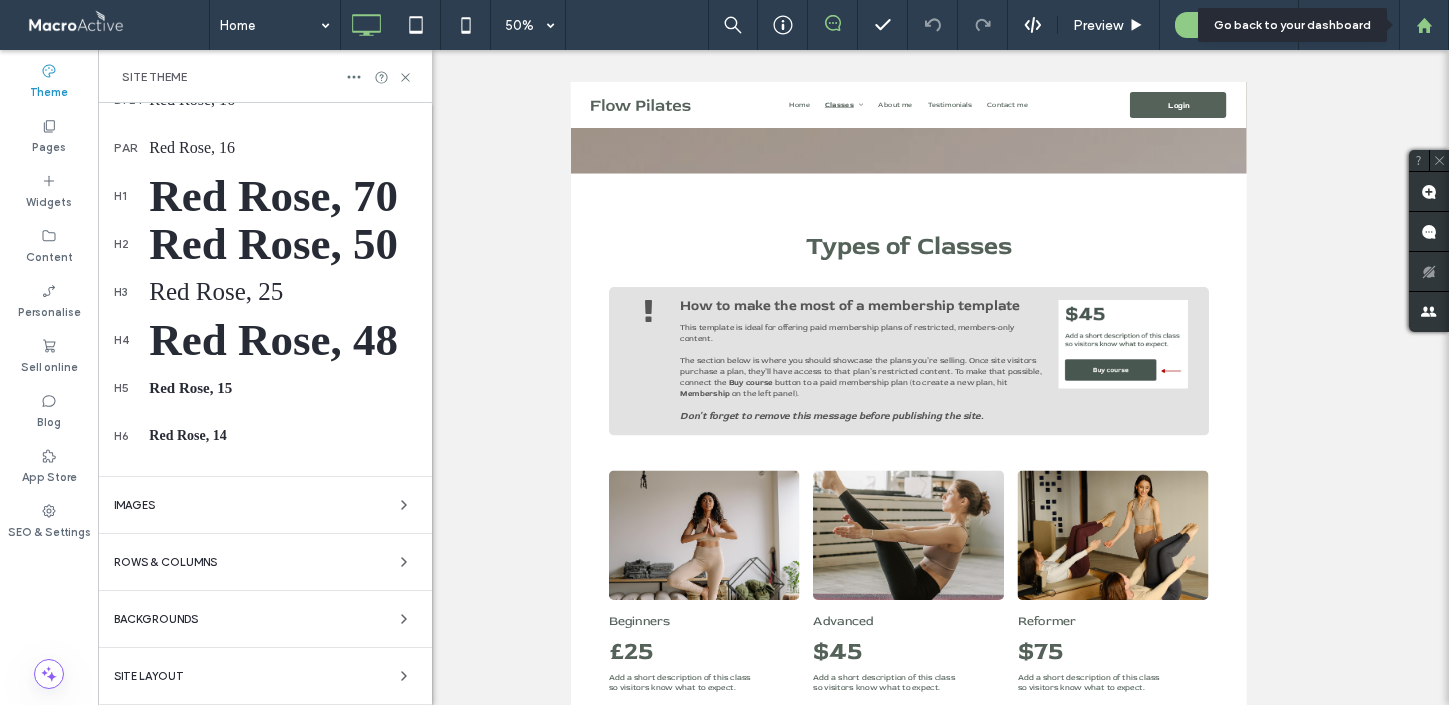click 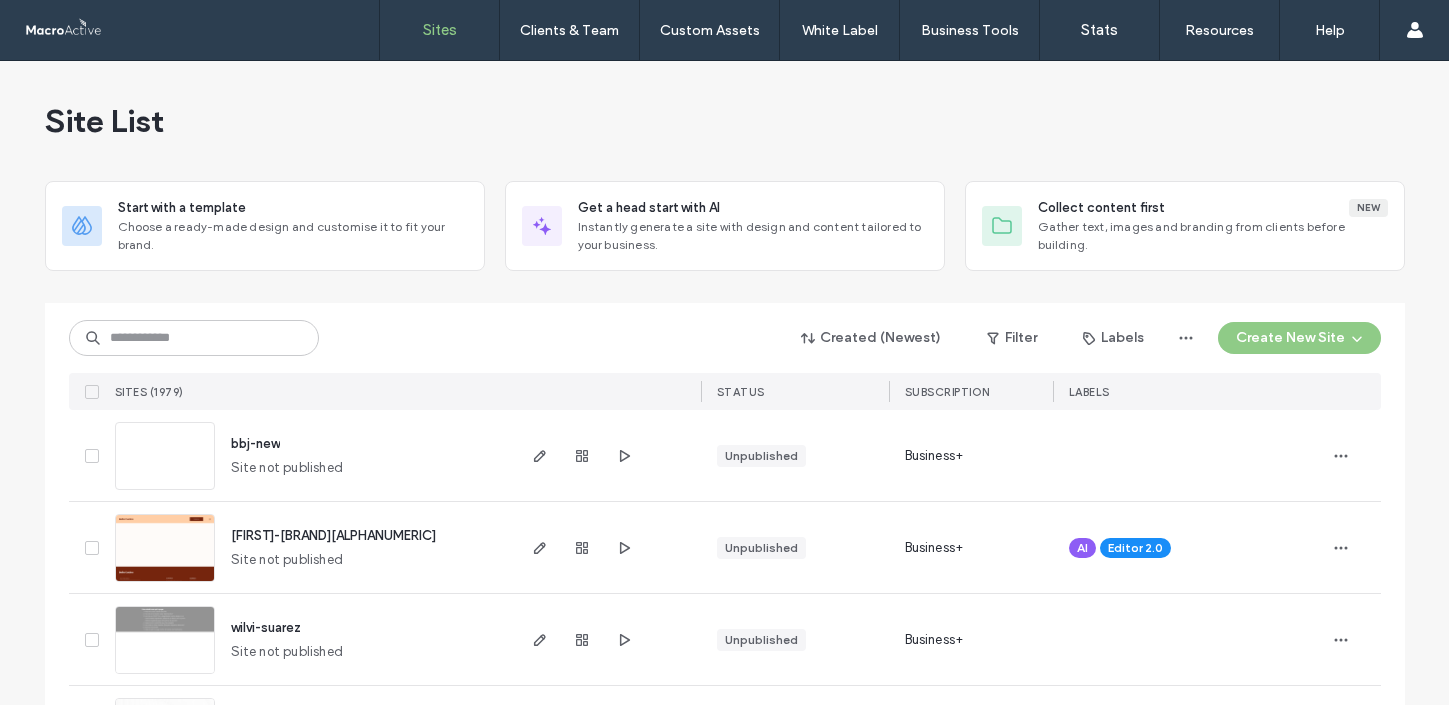 scroll, scrollTop: 0, scrollLeft: 0, axis: both 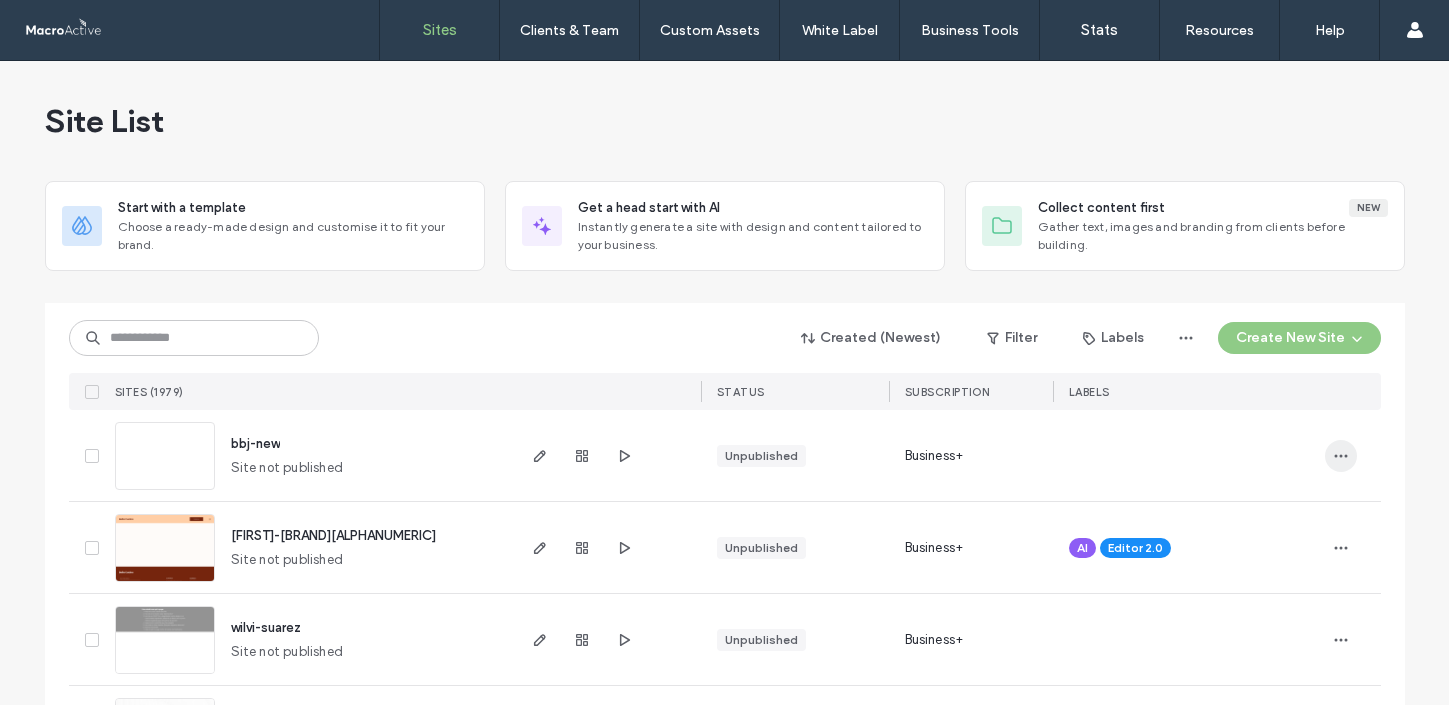 click at bounding box center (1341, 456) 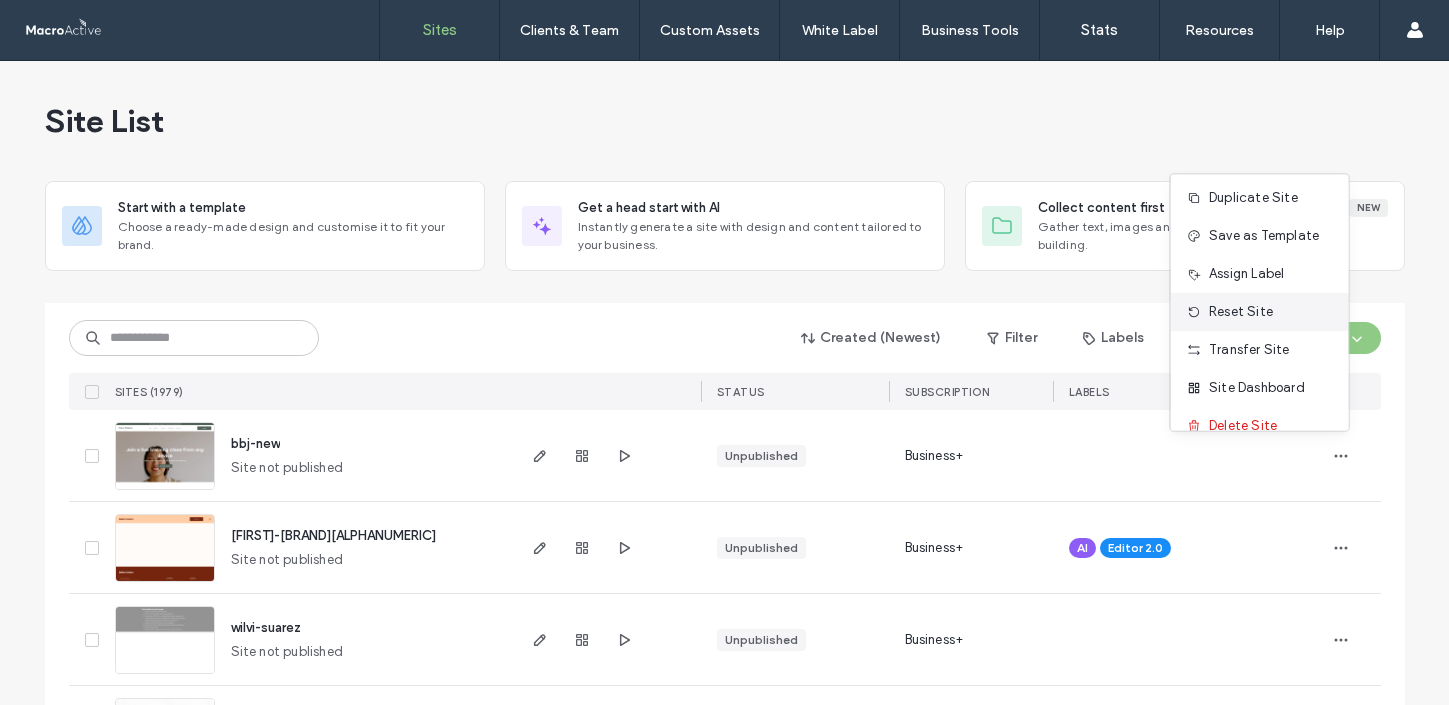 scroll, scrollTop: 64, scrollLeft: 0, axis: vertical 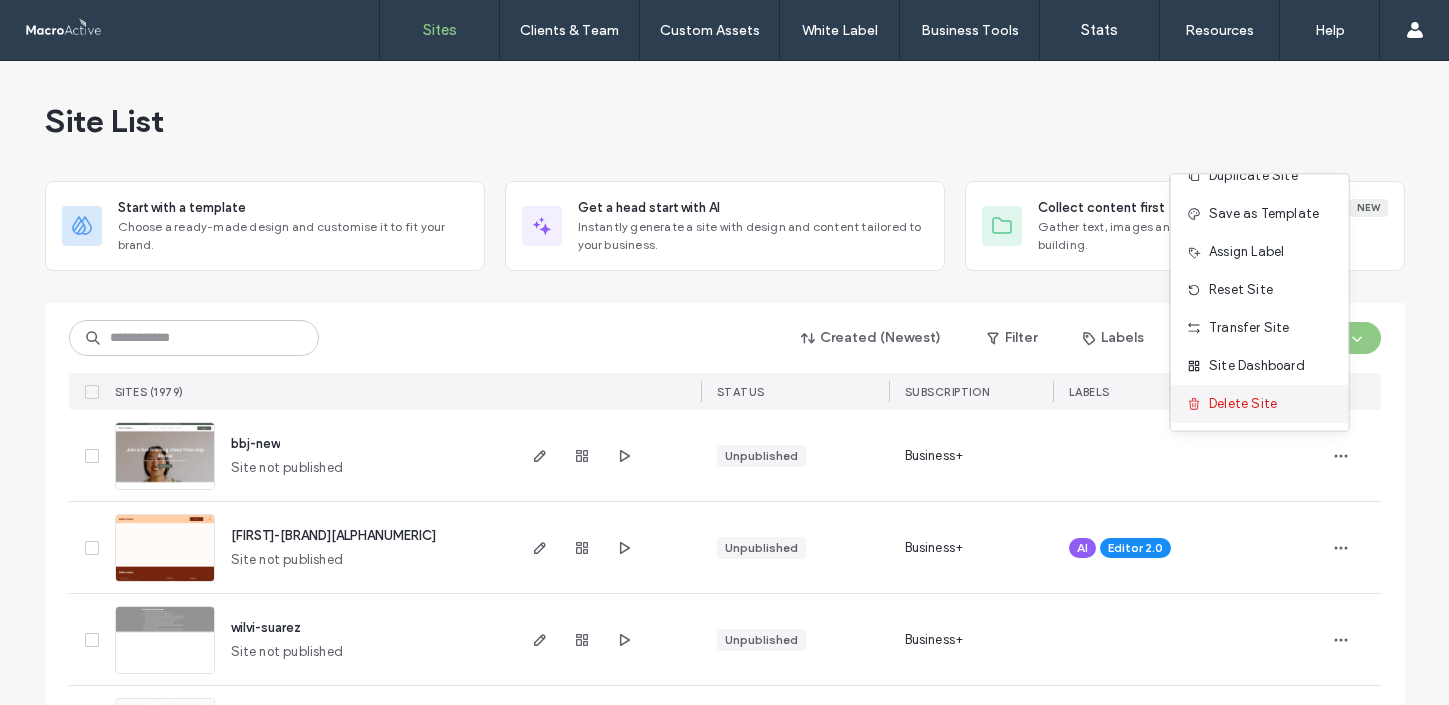 click on "Delete Site" at bounding box center (1243, 404) 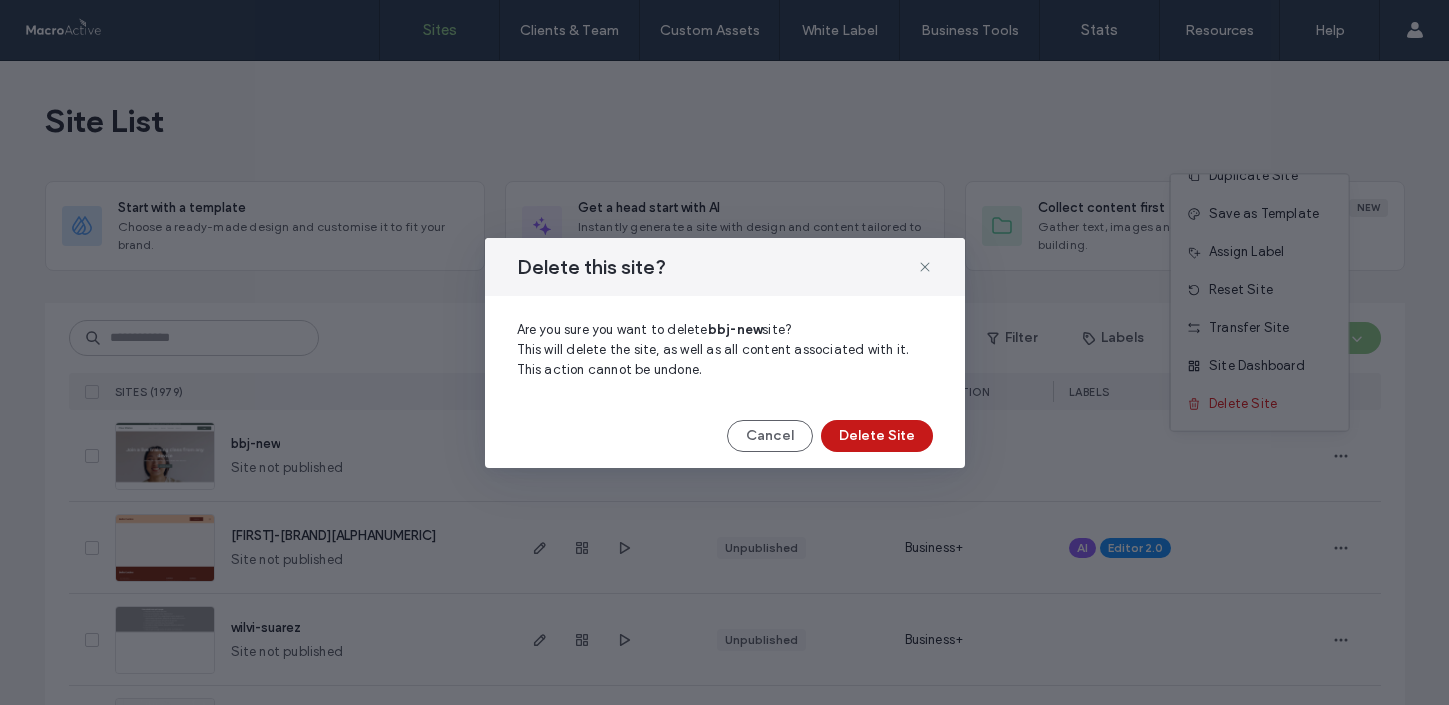 click on "Delete Site" at bounding box center [877, 436] 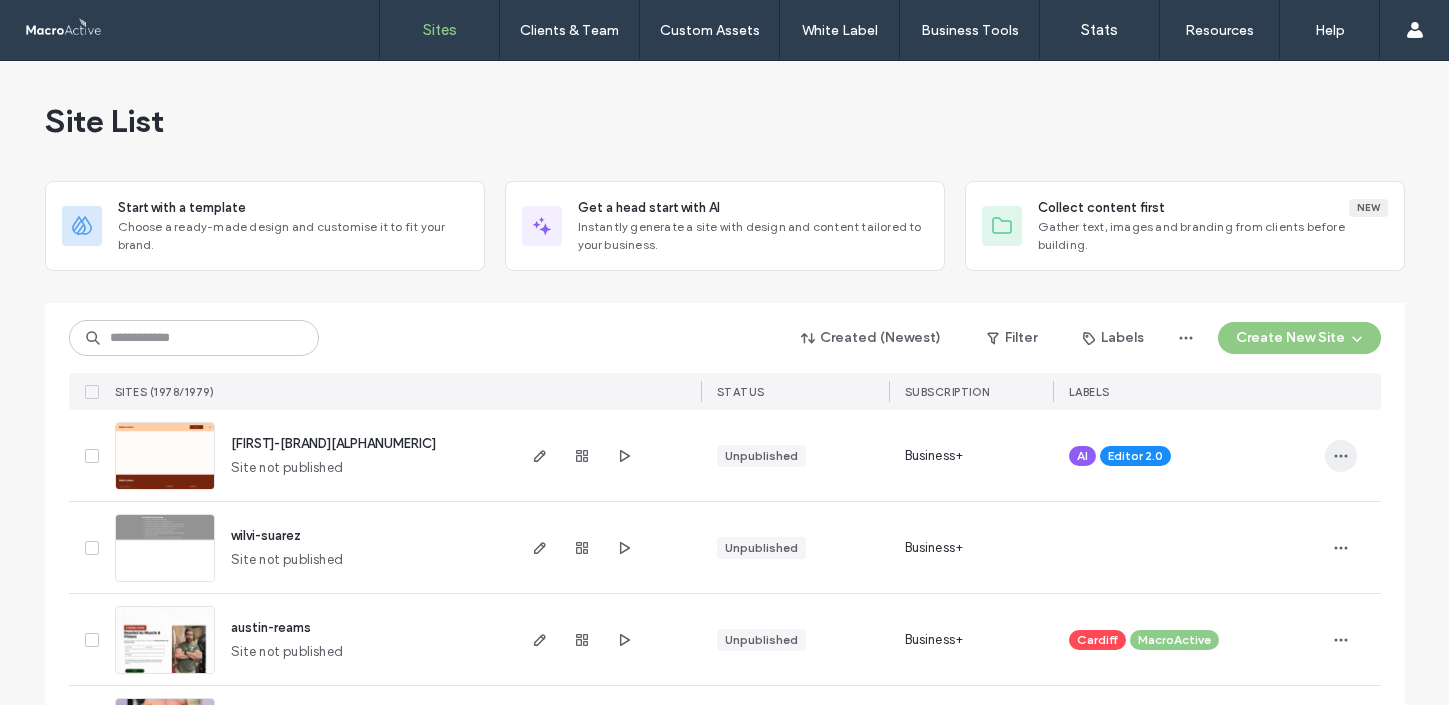 click 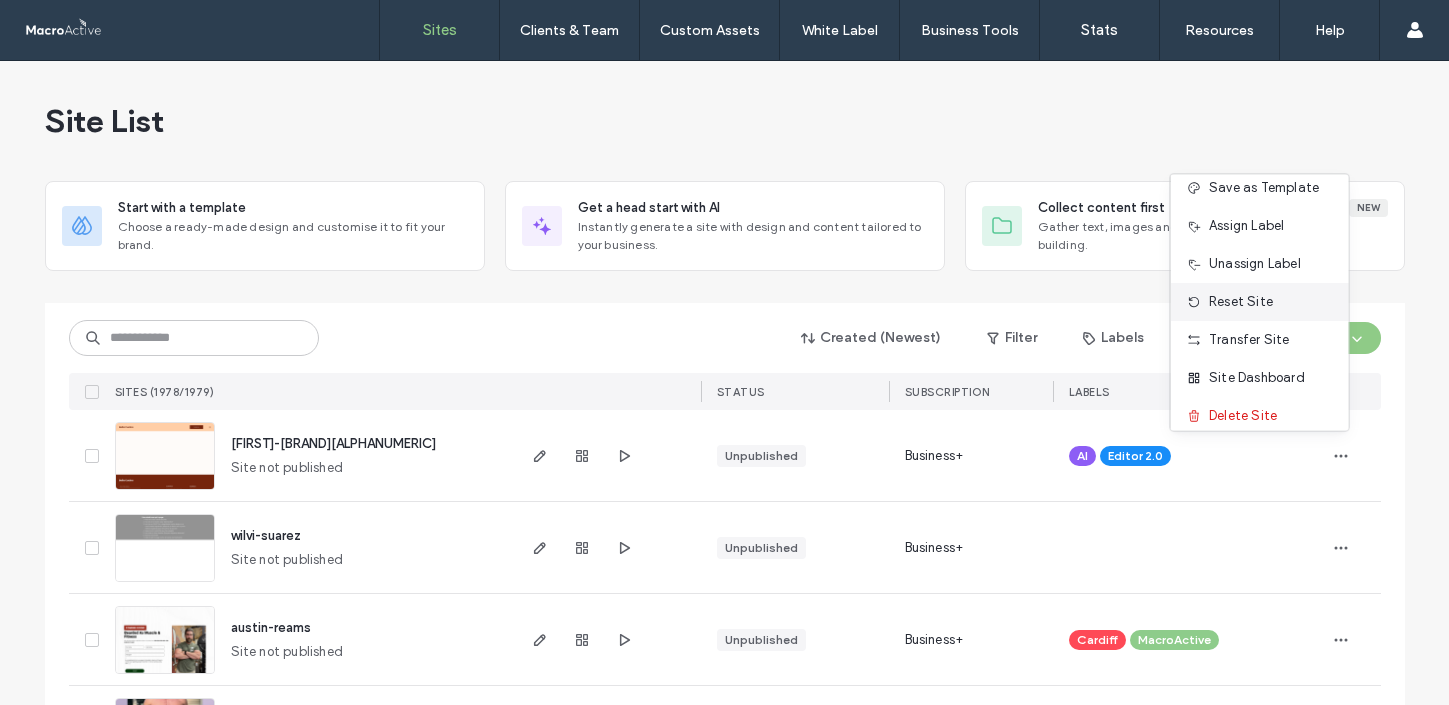 scroll, scrollTop: 102, scrollLeft: 0, axis: vertical 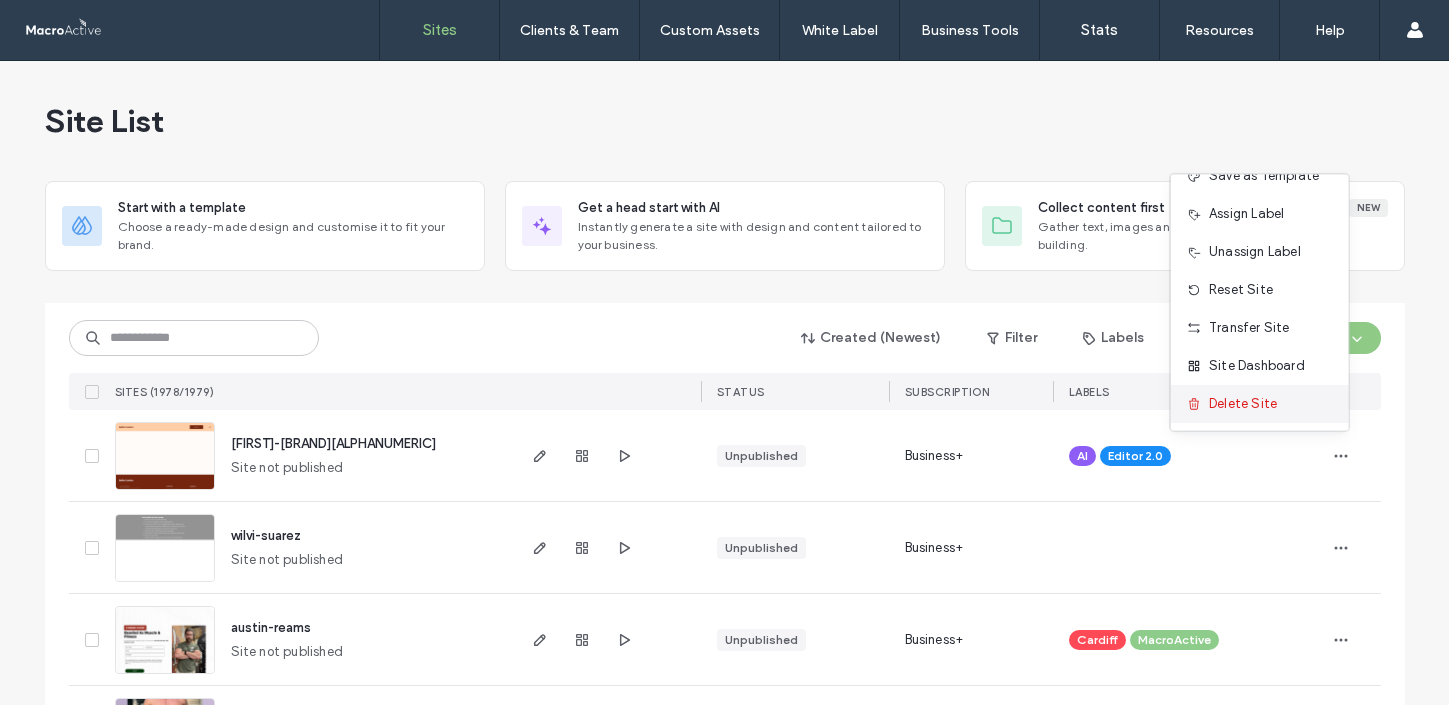 click on "Delete Site" at bounding box center (1243, 404) 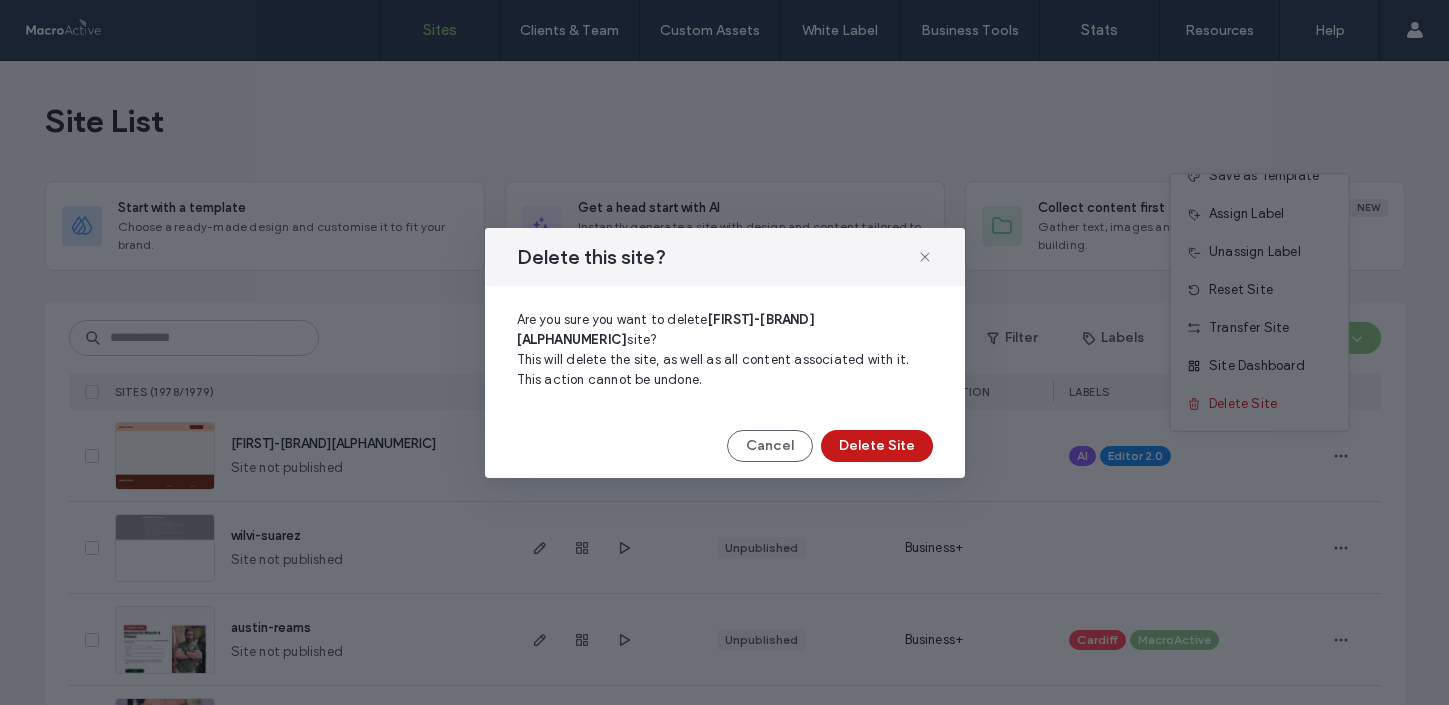 click on "Delete Site" at bounding box center [877, 446] 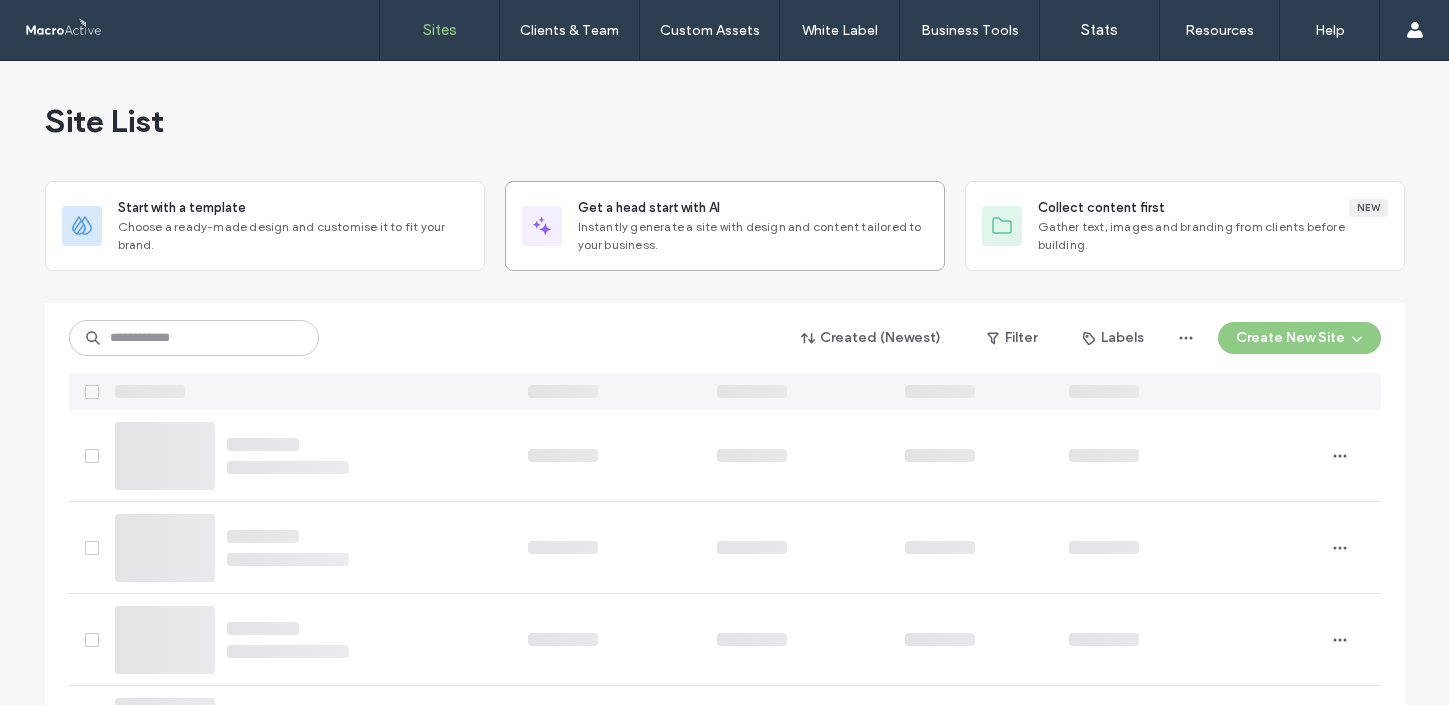 click on "Instantly generate a site with design and content tailored to your business." at bounding box center [753, 236] 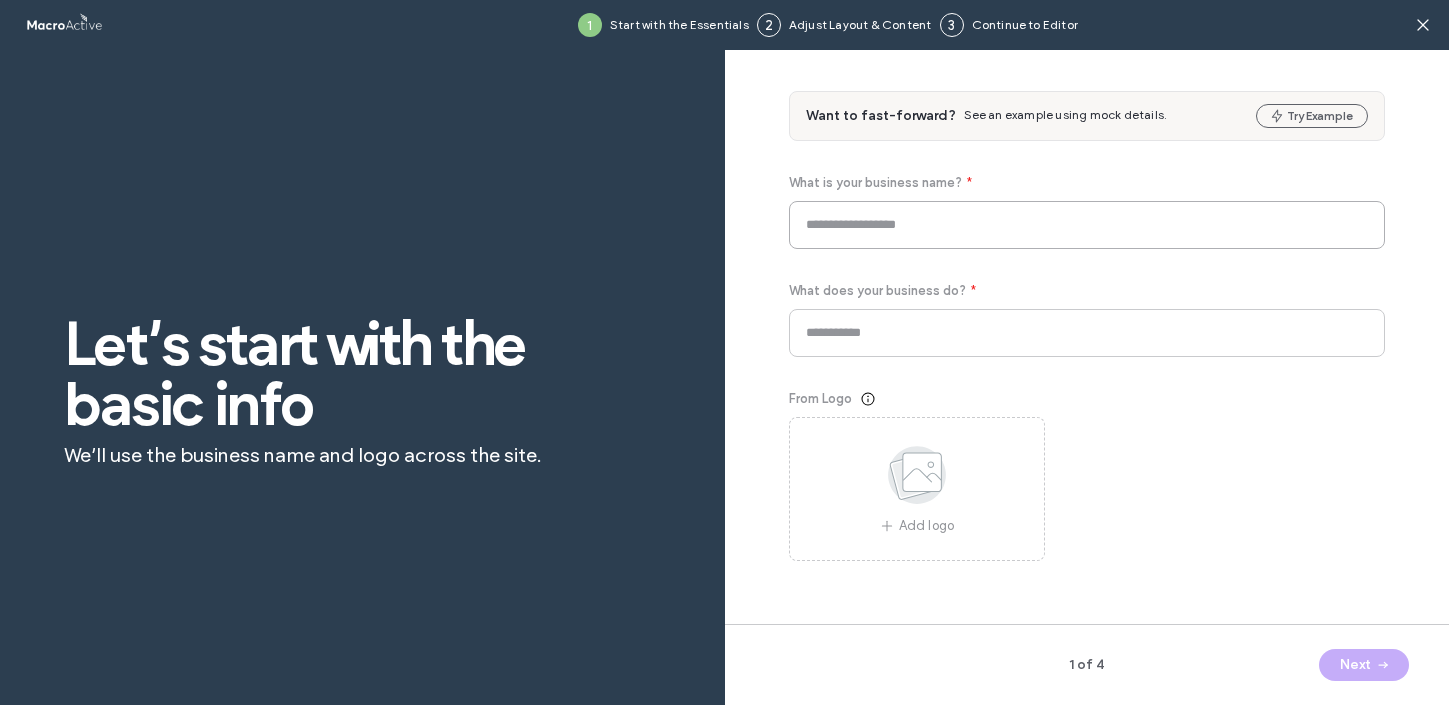 click at bounding box center [1087, 225] 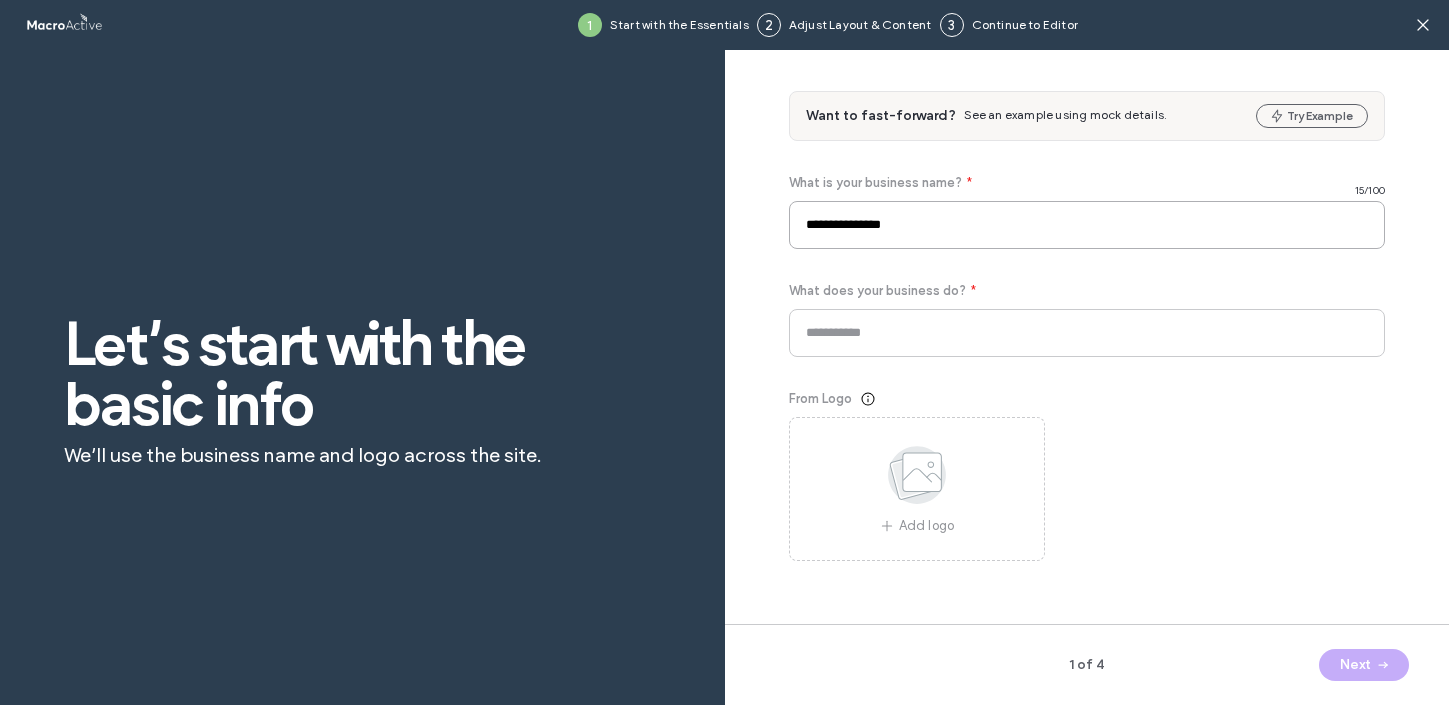 type on "**********" 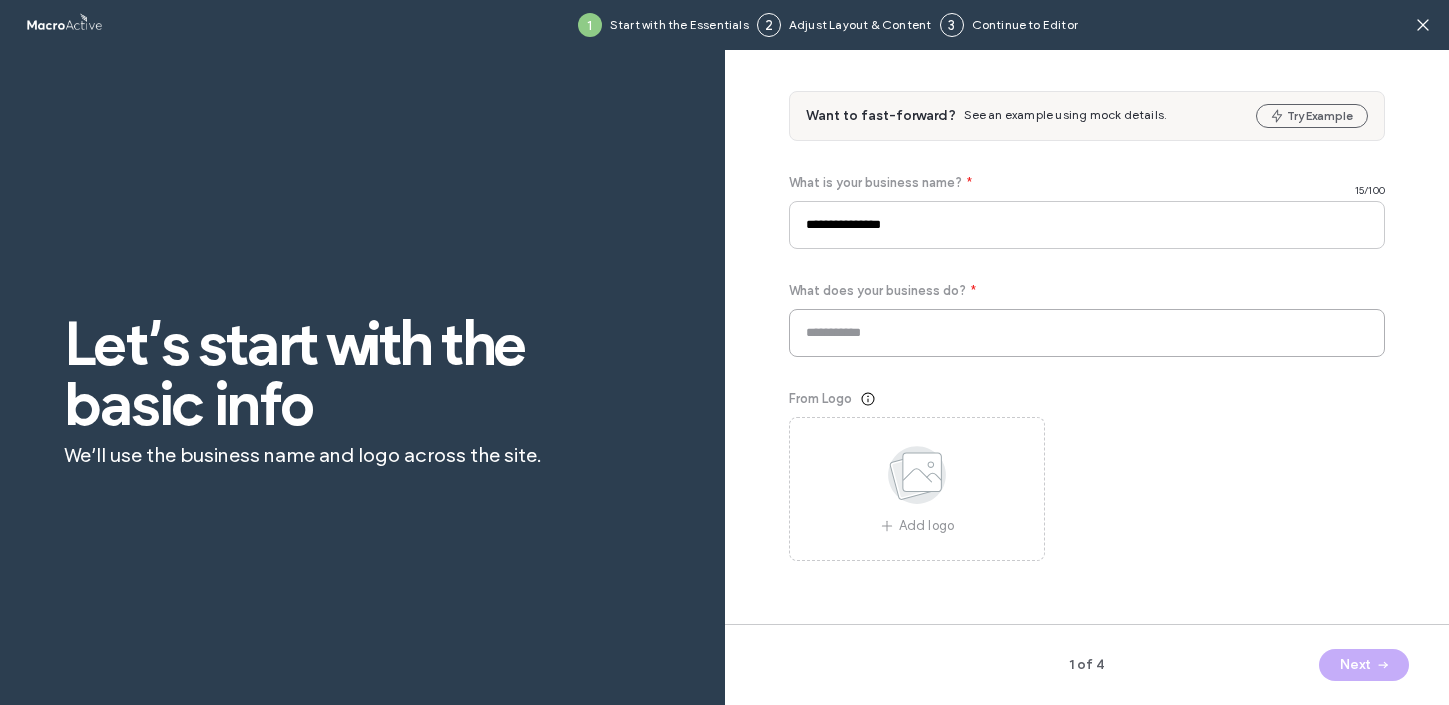 click at bounding box center [1087, 333] 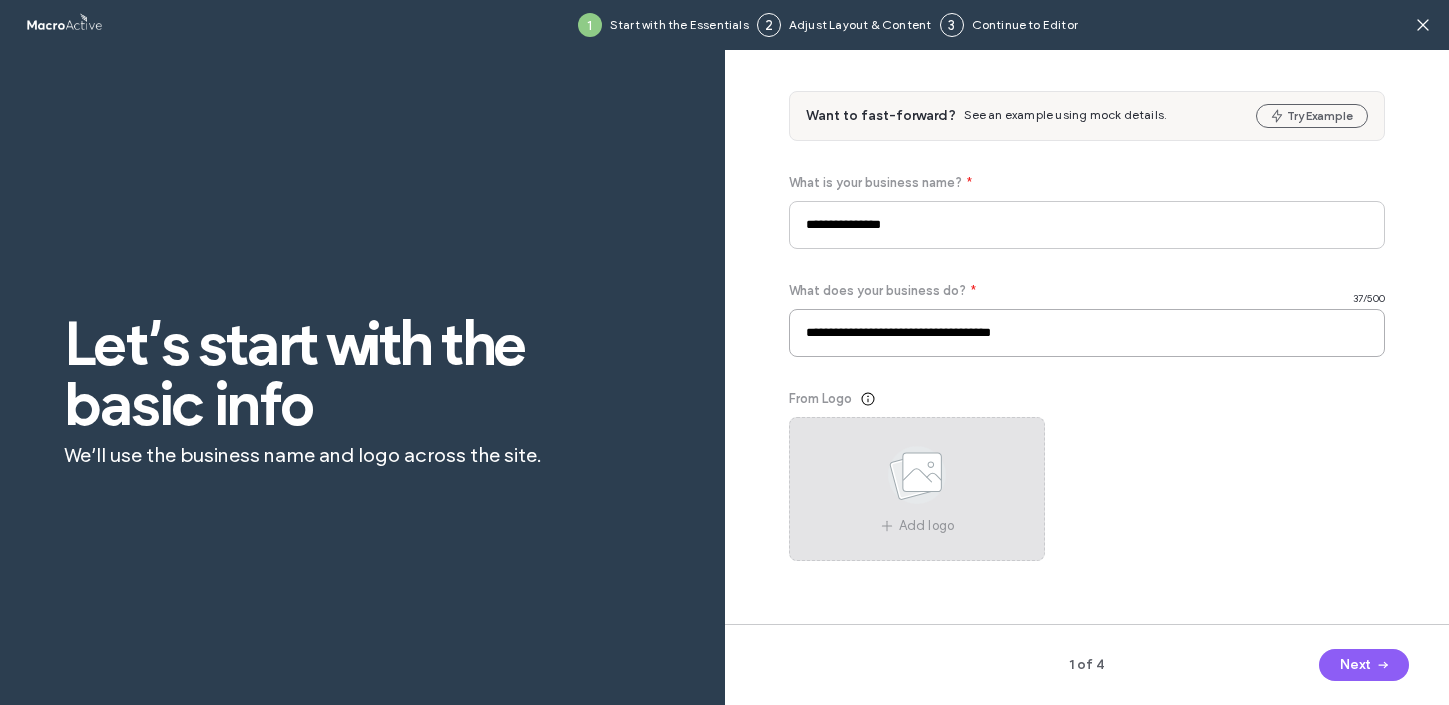 type on "**********" 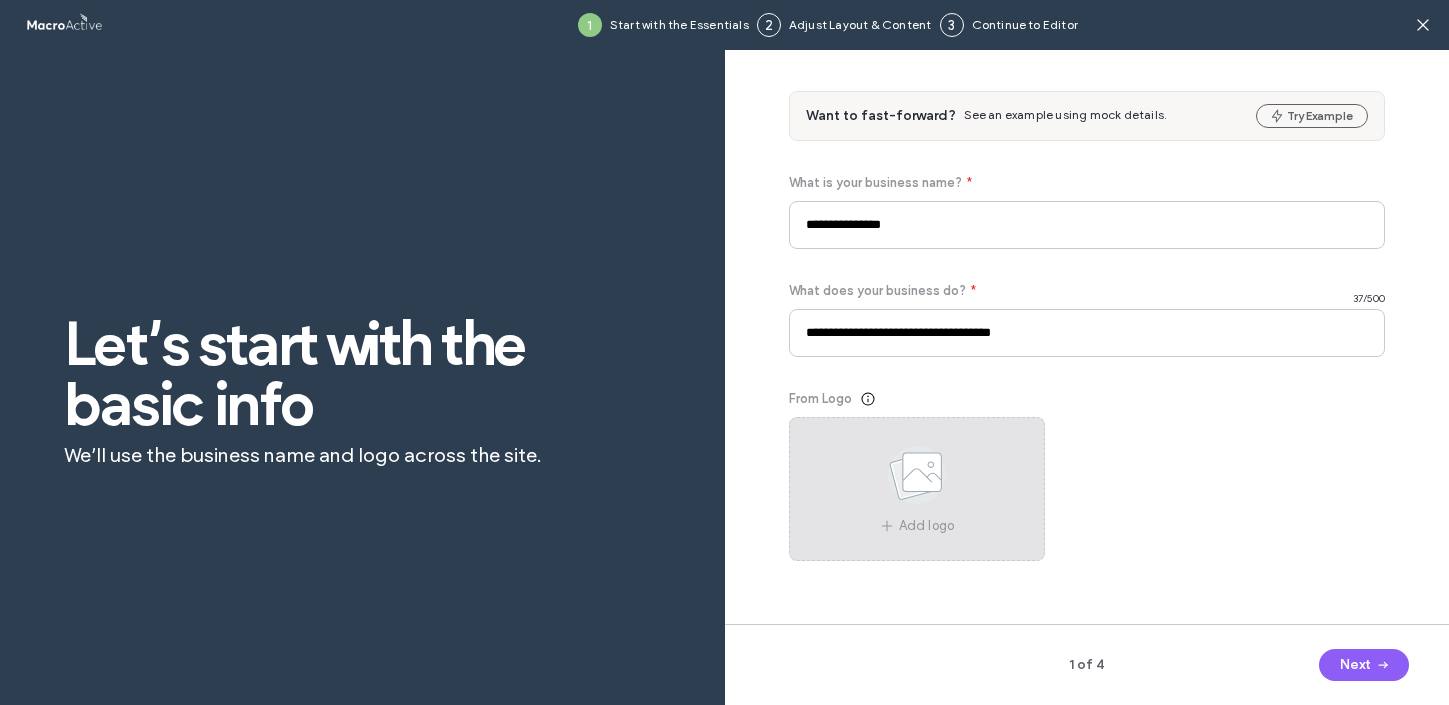 click at bounding box center [917, 479] 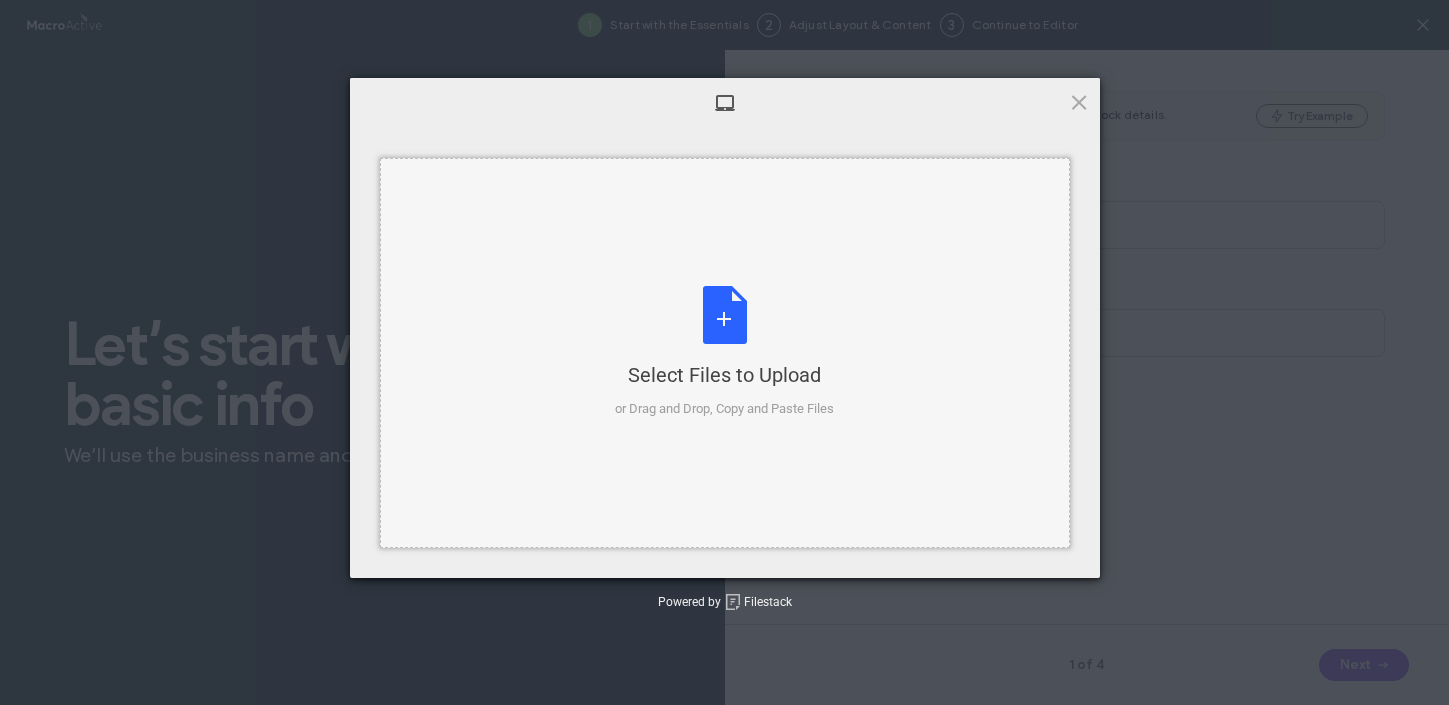 click on "Select Files to Upload
or Drag and Drop, Copy and Paste Files" at bounding box center [724, 352] 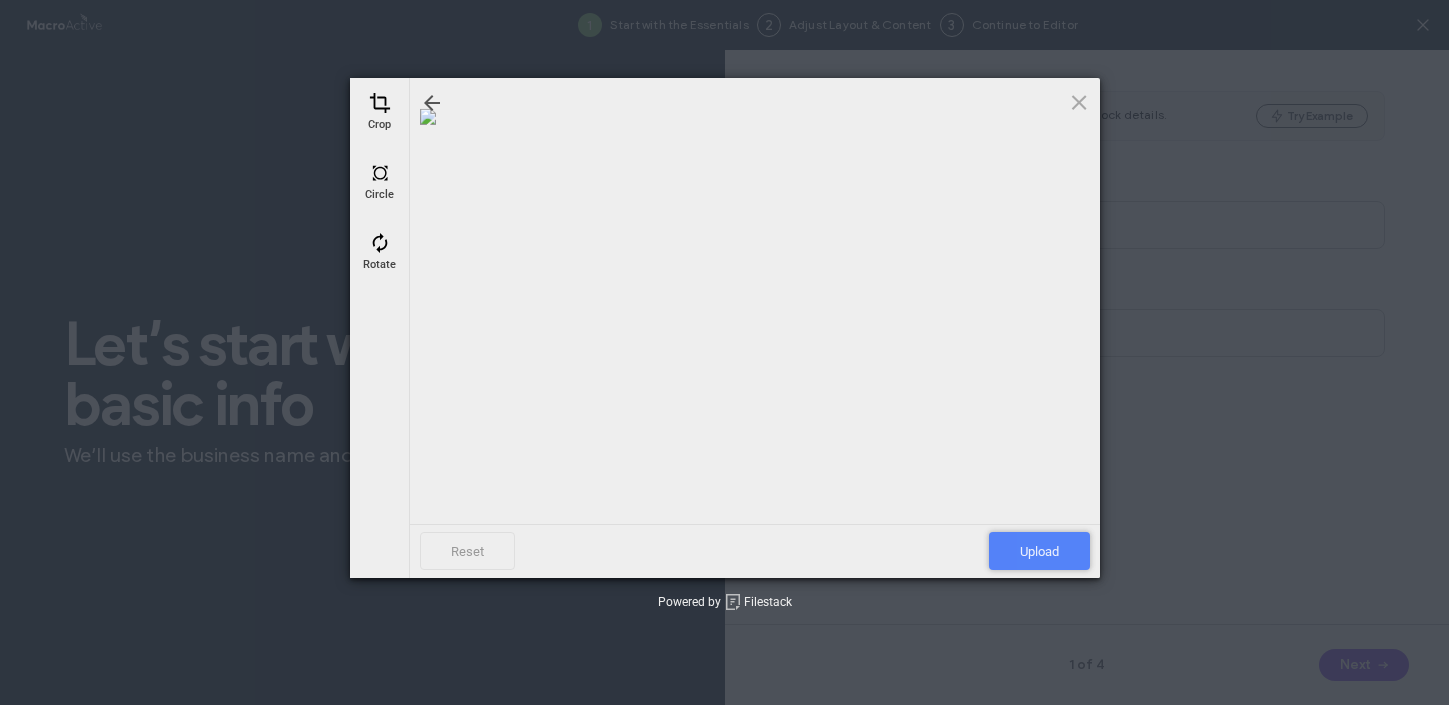 click on "Upload" at bounding box center (1039, 551) 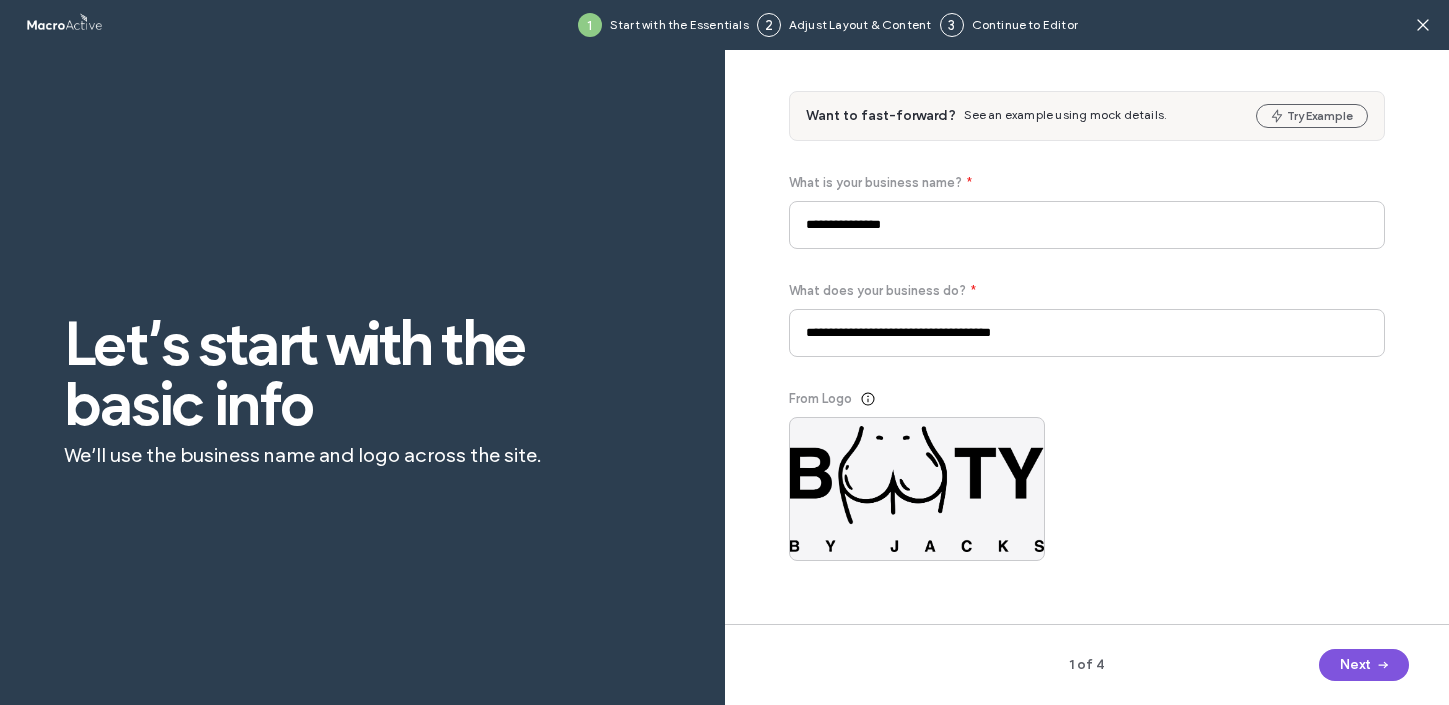 click on "Next" at bounding box center (1364, 665) 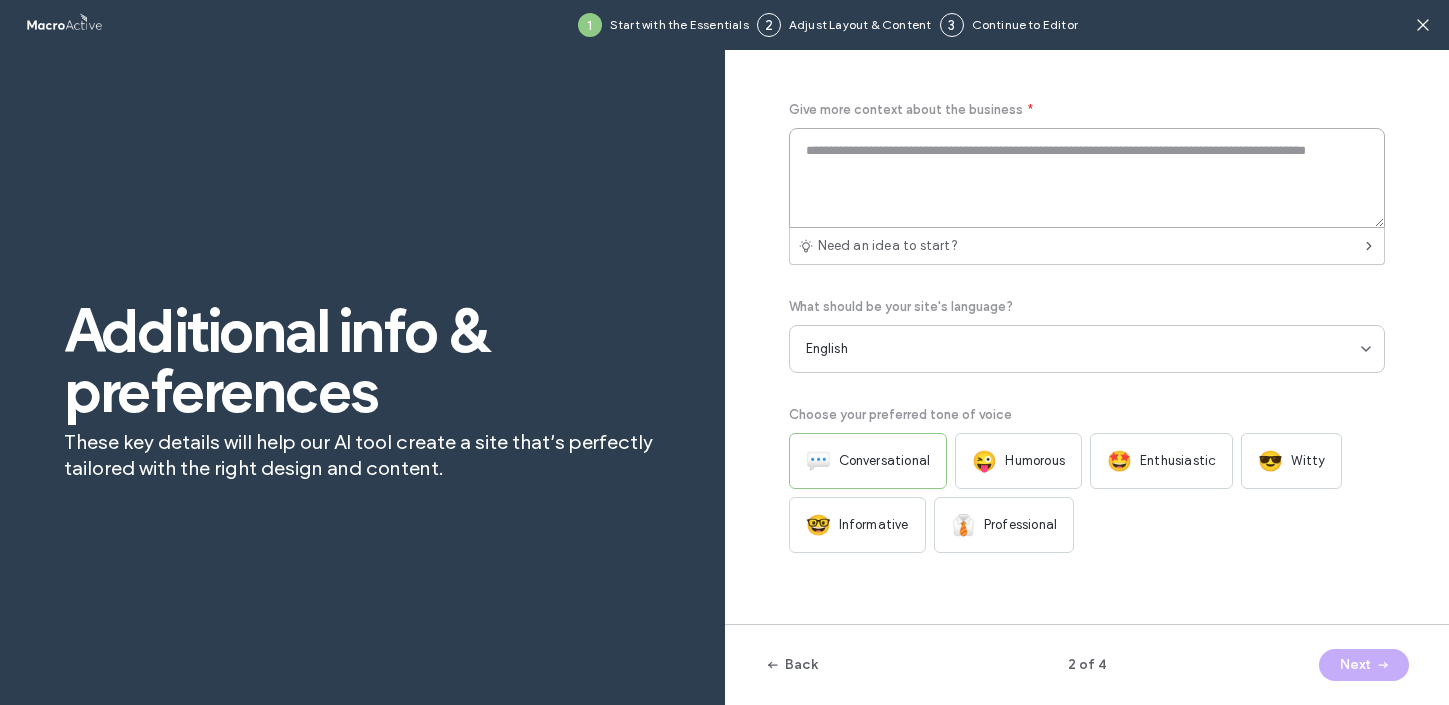 click at bounding box center [1087, 178] 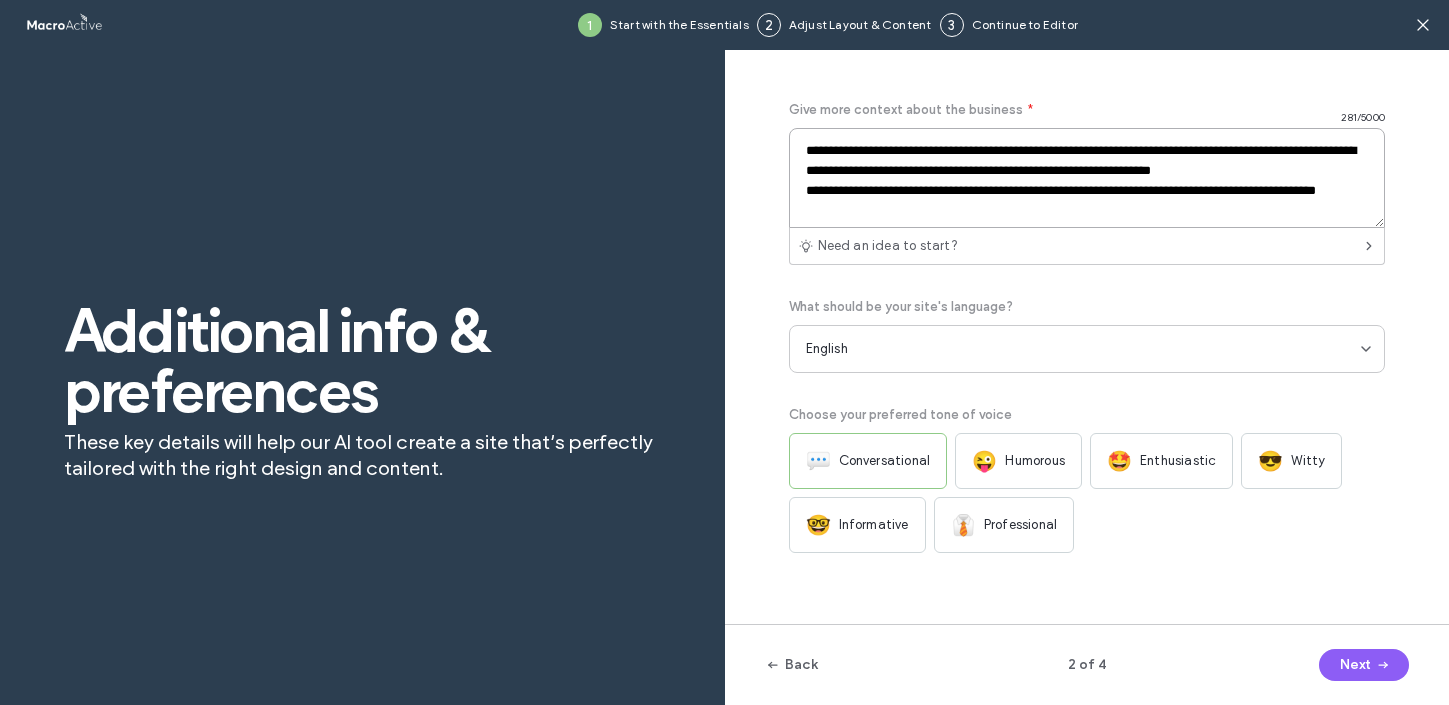 scroll, scrollTop: 32, scrollLeft: 0, axis: vertical 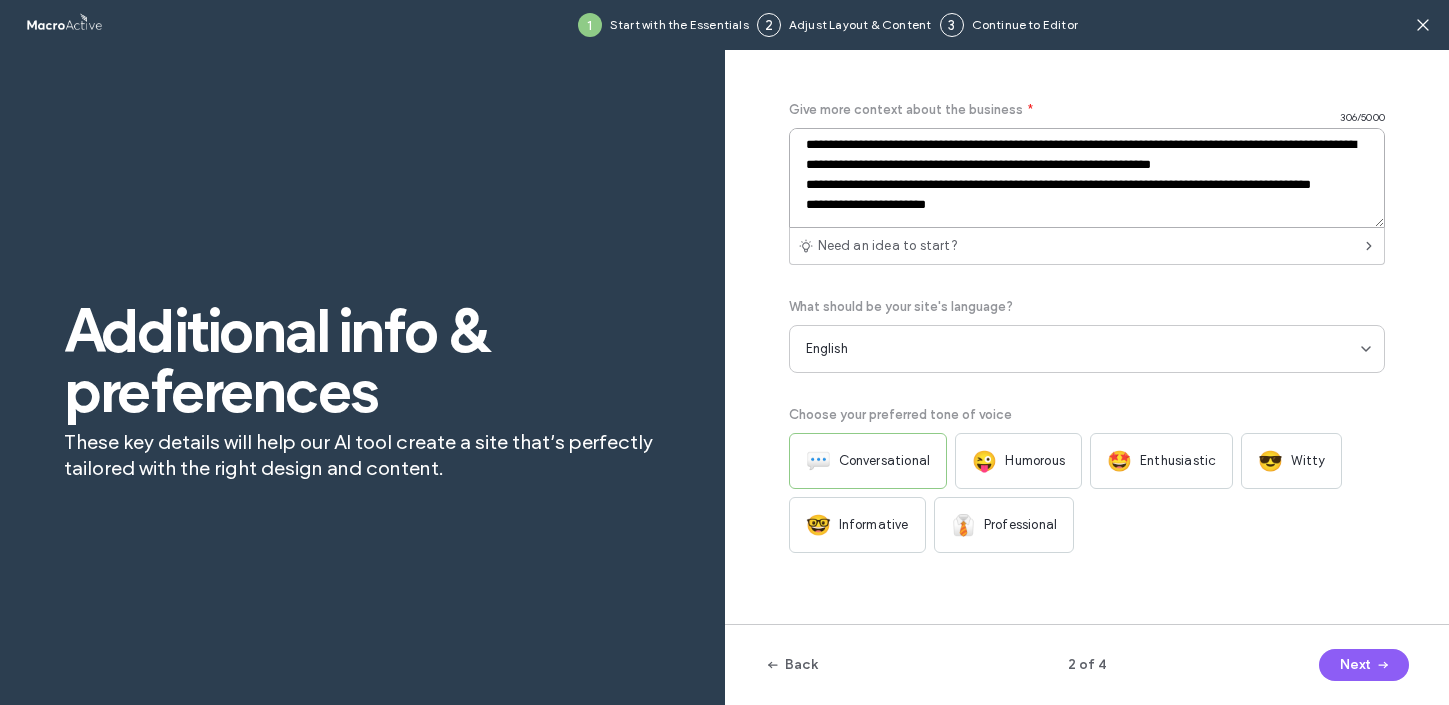 click on "**********" at bounding box center [1087, 178] 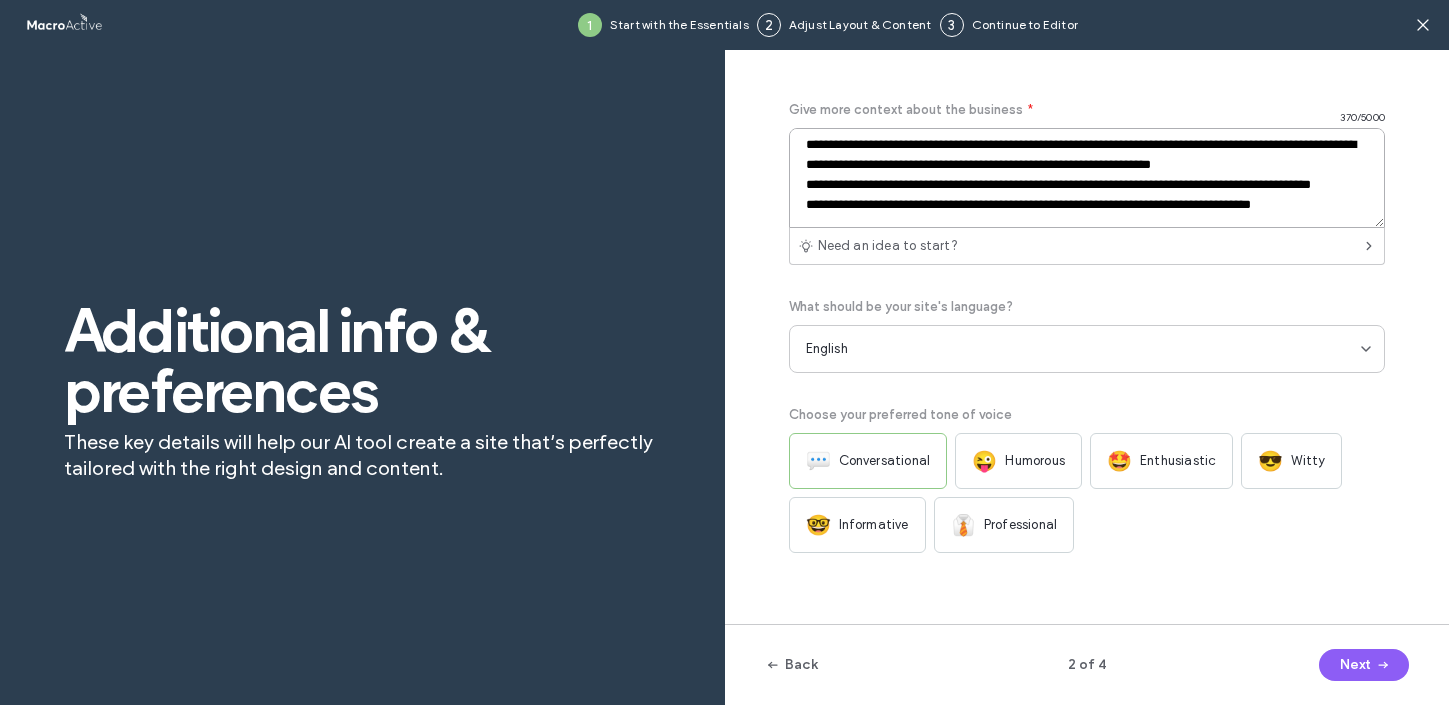 scroll, scrollTop: 52, scrollLeft: 0, axis: vertical 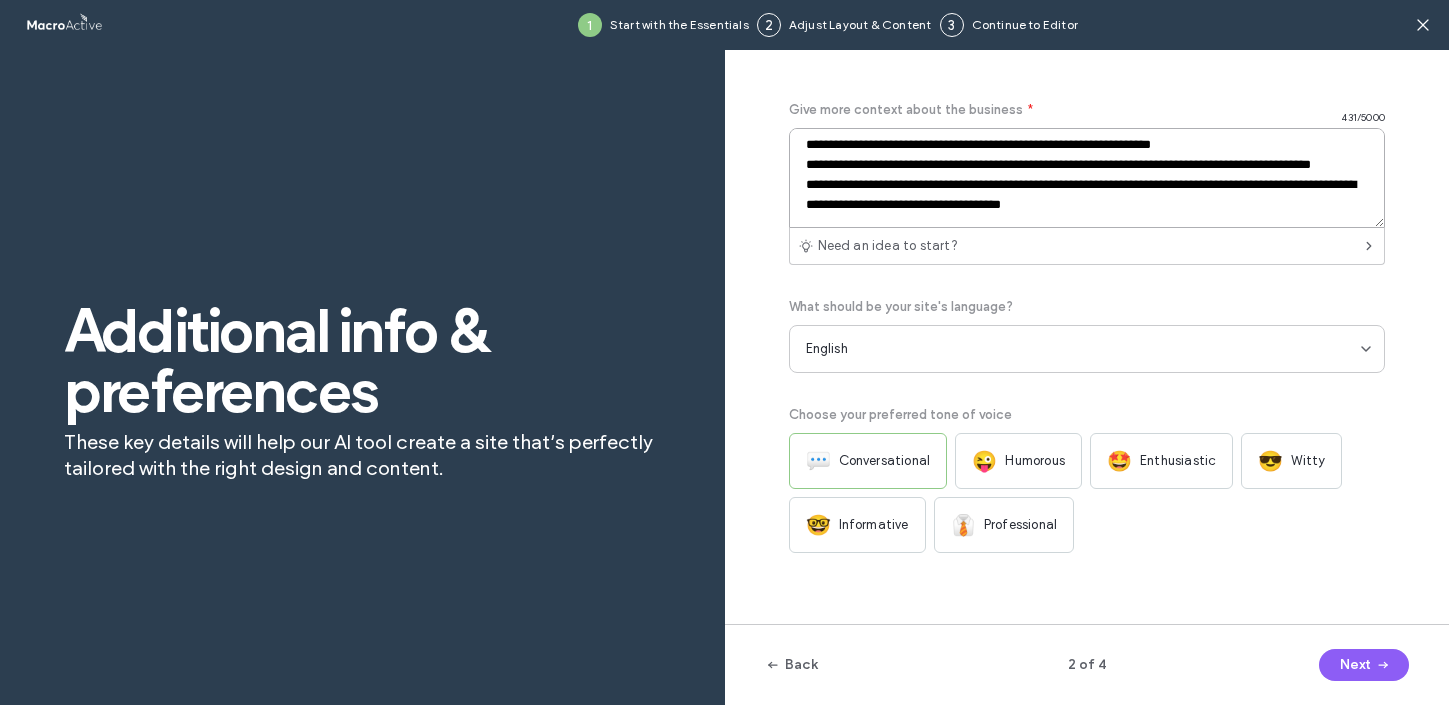 type on "**********" 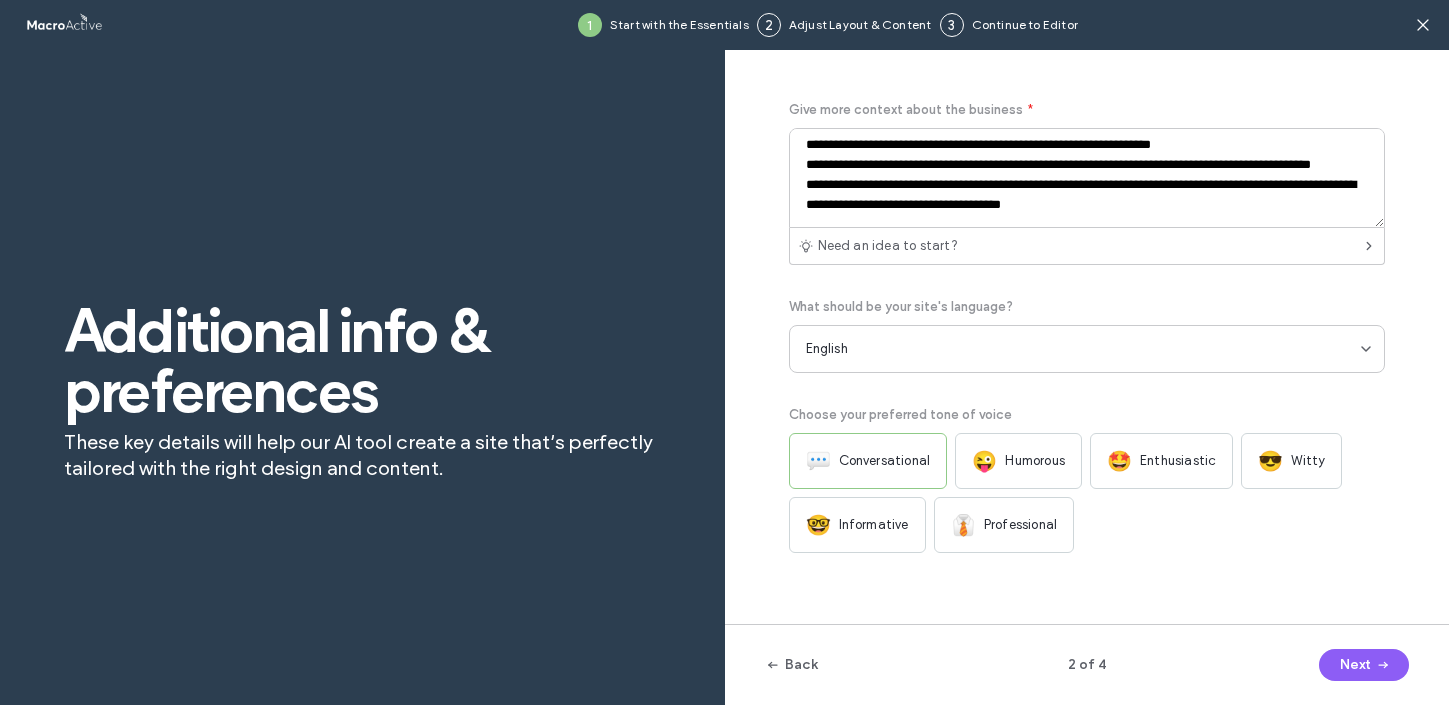 click on "💬 Conversational" at bounding box center (868, 461) 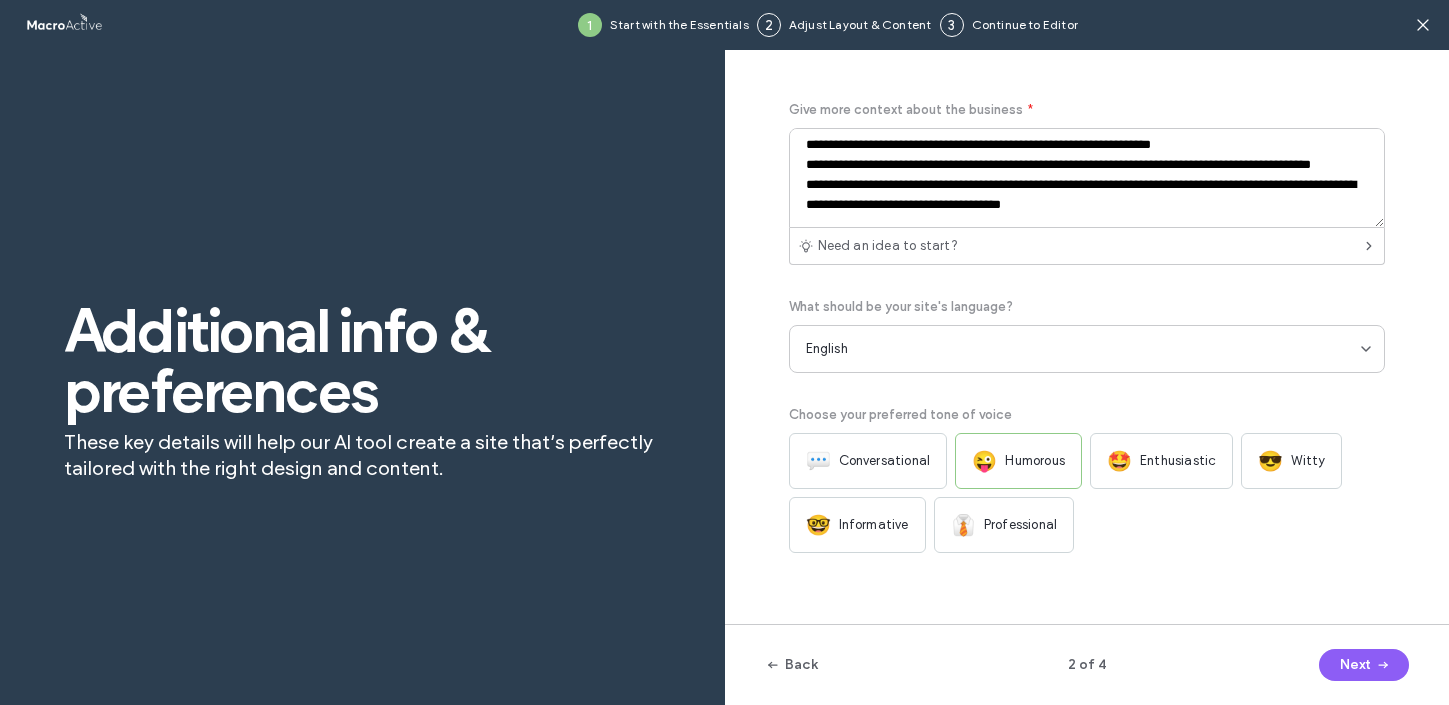 click on "😜 Humorous" at bounding box center [1018, 461] 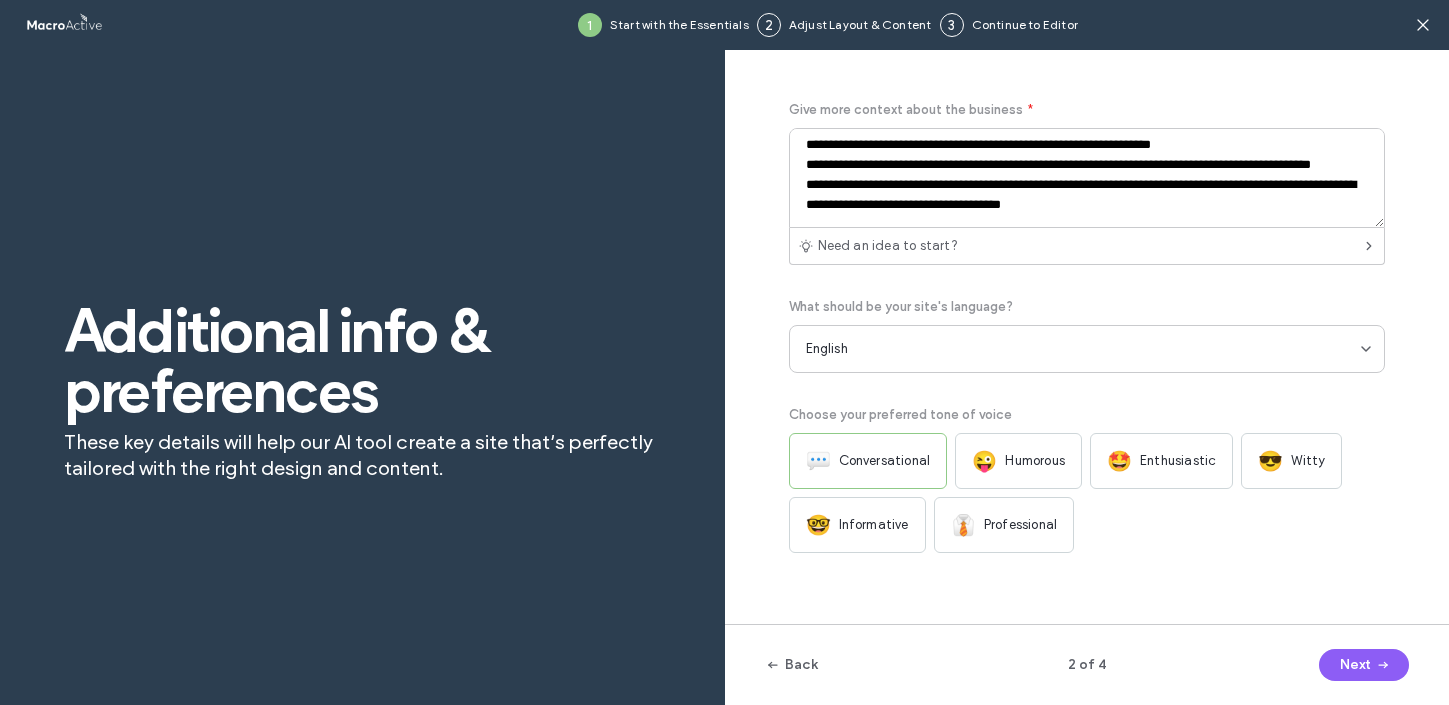 click on "😜 Humorous" at bounding box center (1018, 461) 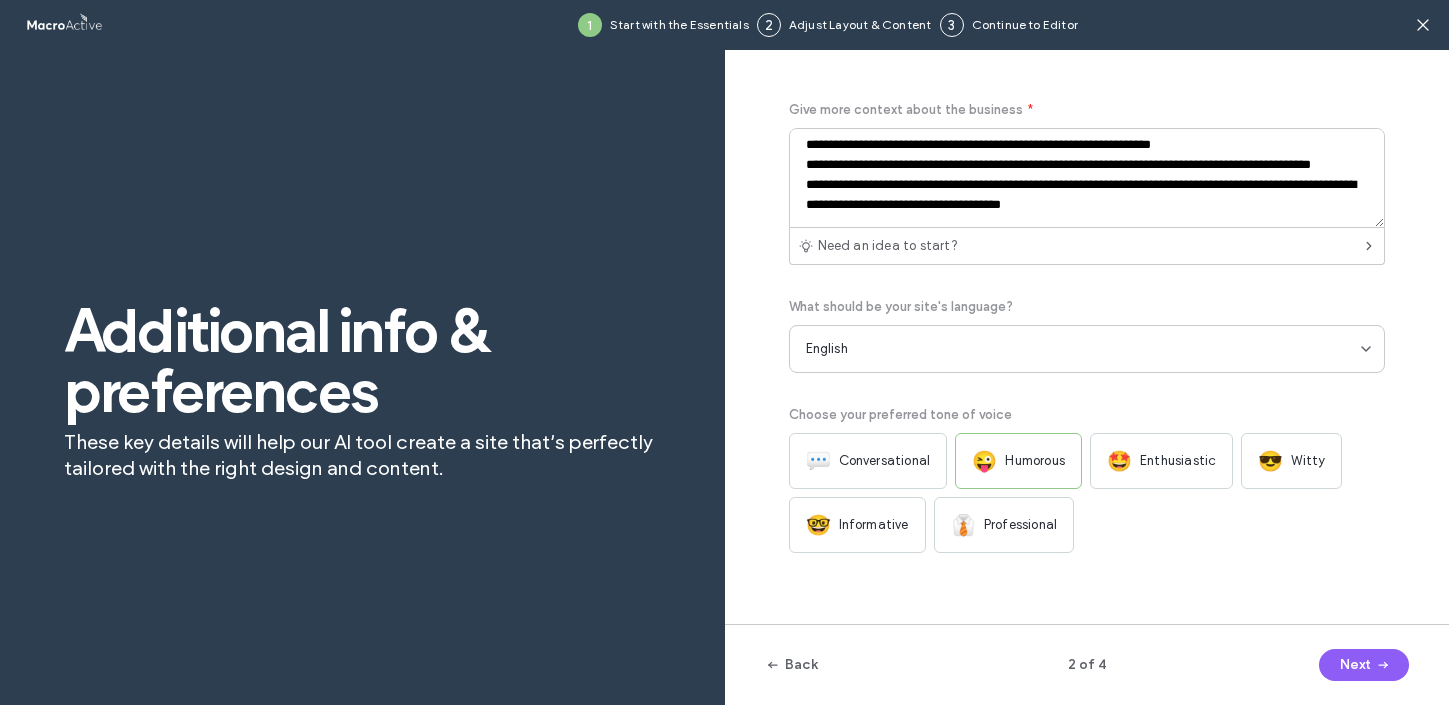 click on "💬 Conversational" at bounding box center (868, 461) 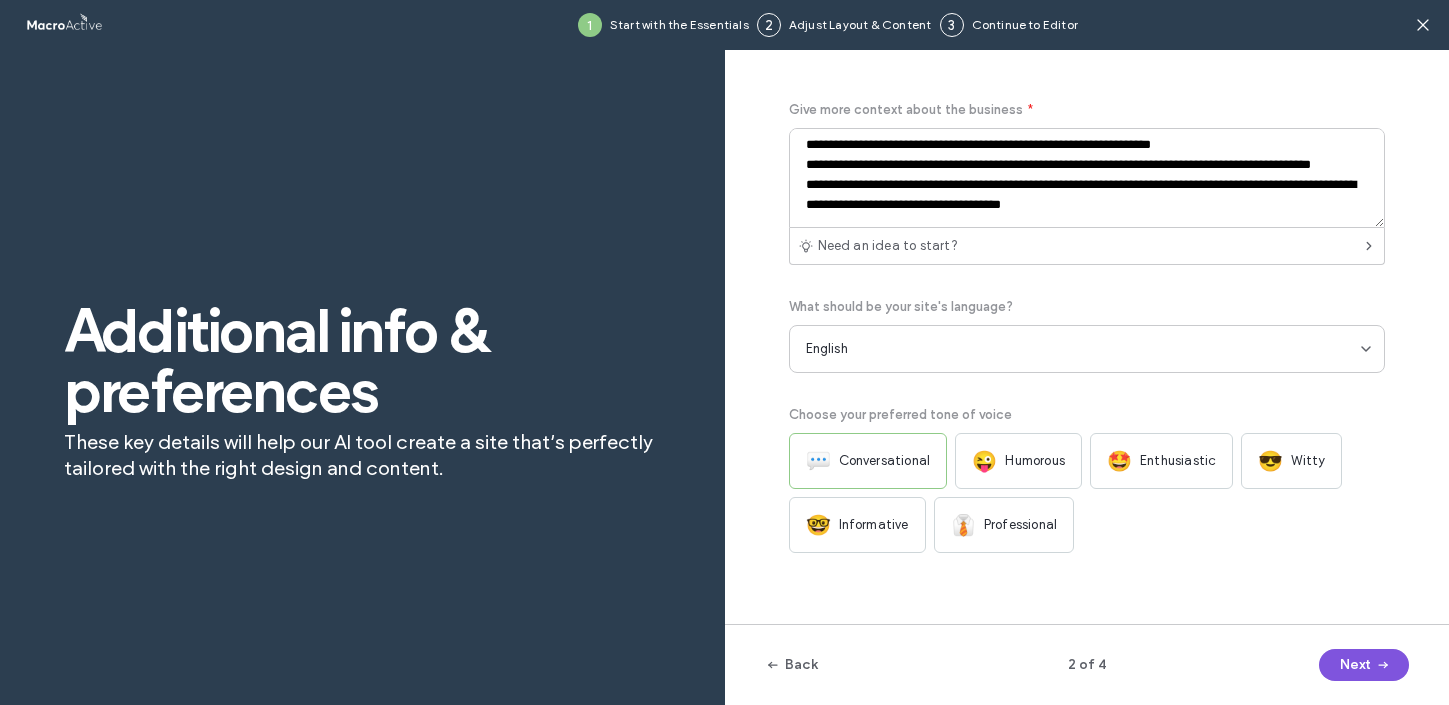 click 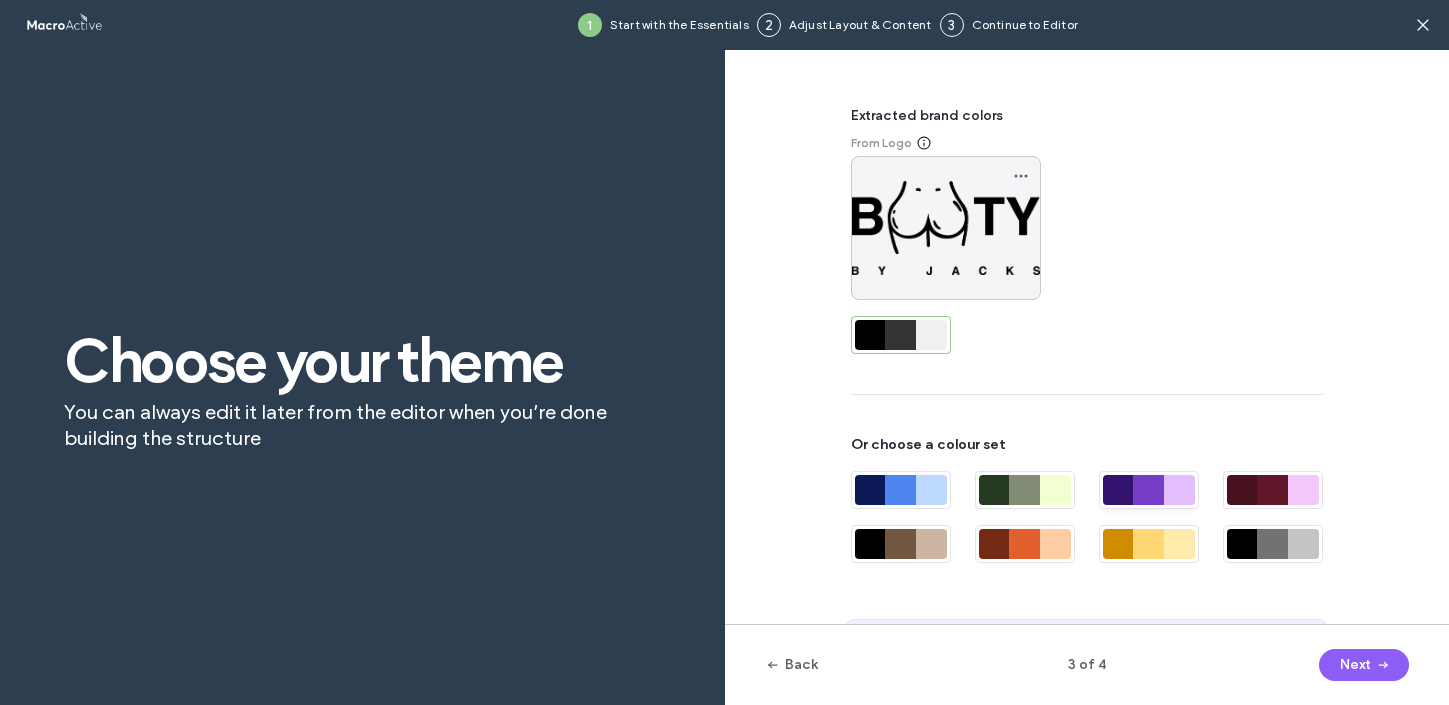 click at bounding box center [1148, 490] 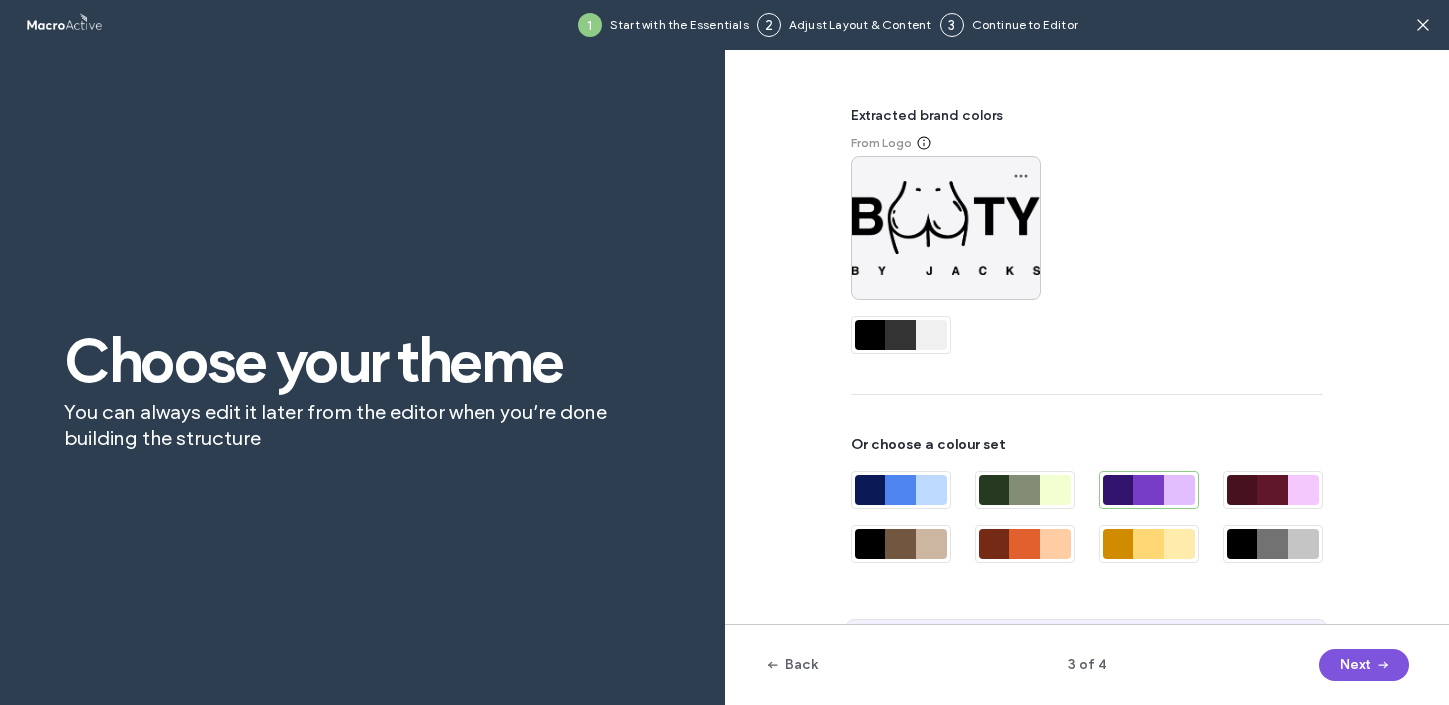 click on "Next" at bounding box center [1364, 665] 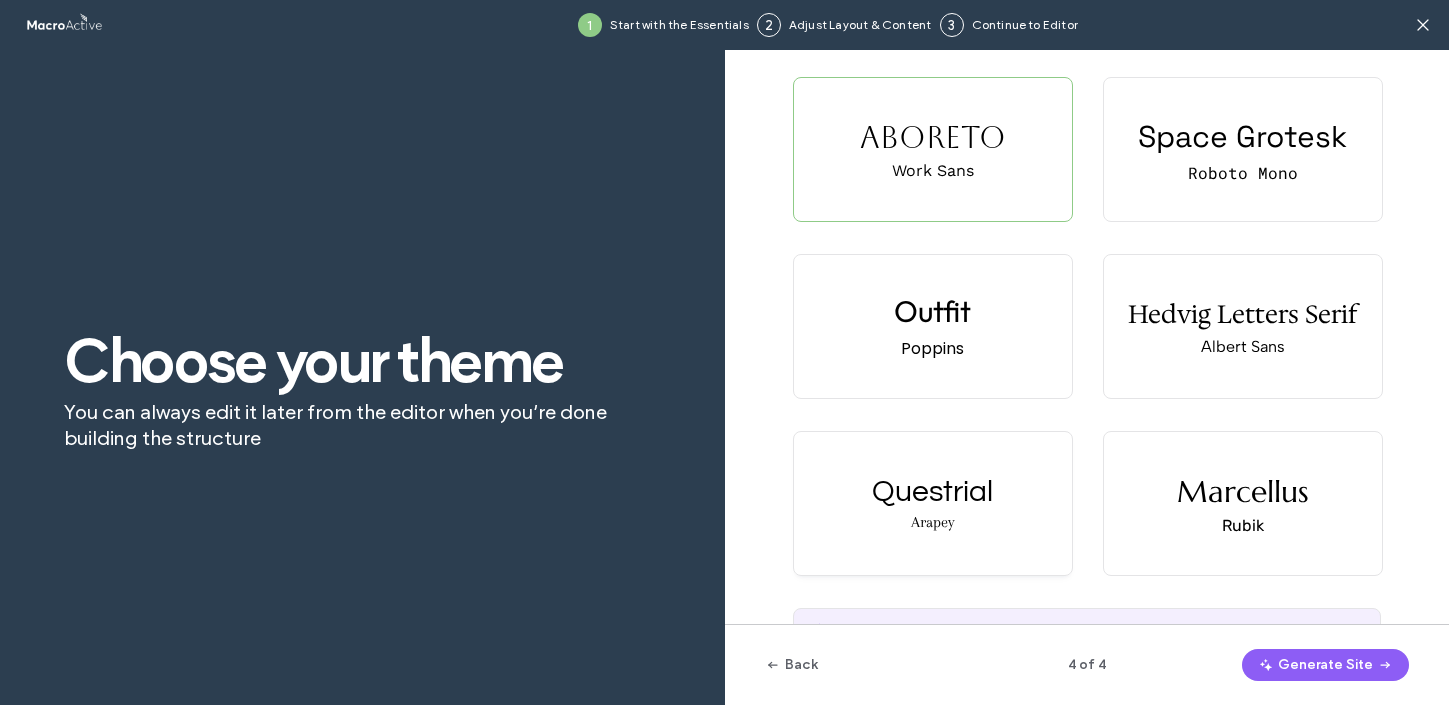 scroll, scrollTop: 0, scrollLeft: 0, axis: both 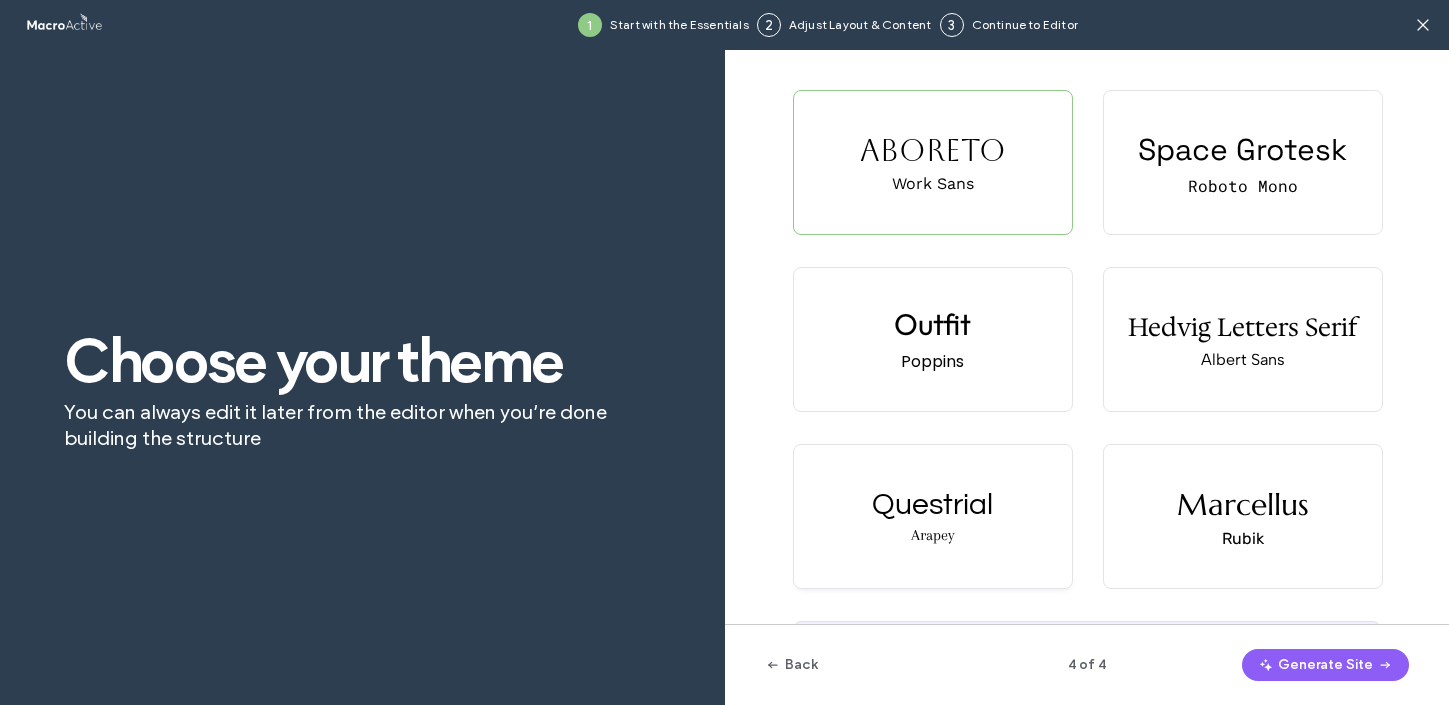 click on "Questrial Arapey" at bounding box center (933, 516) 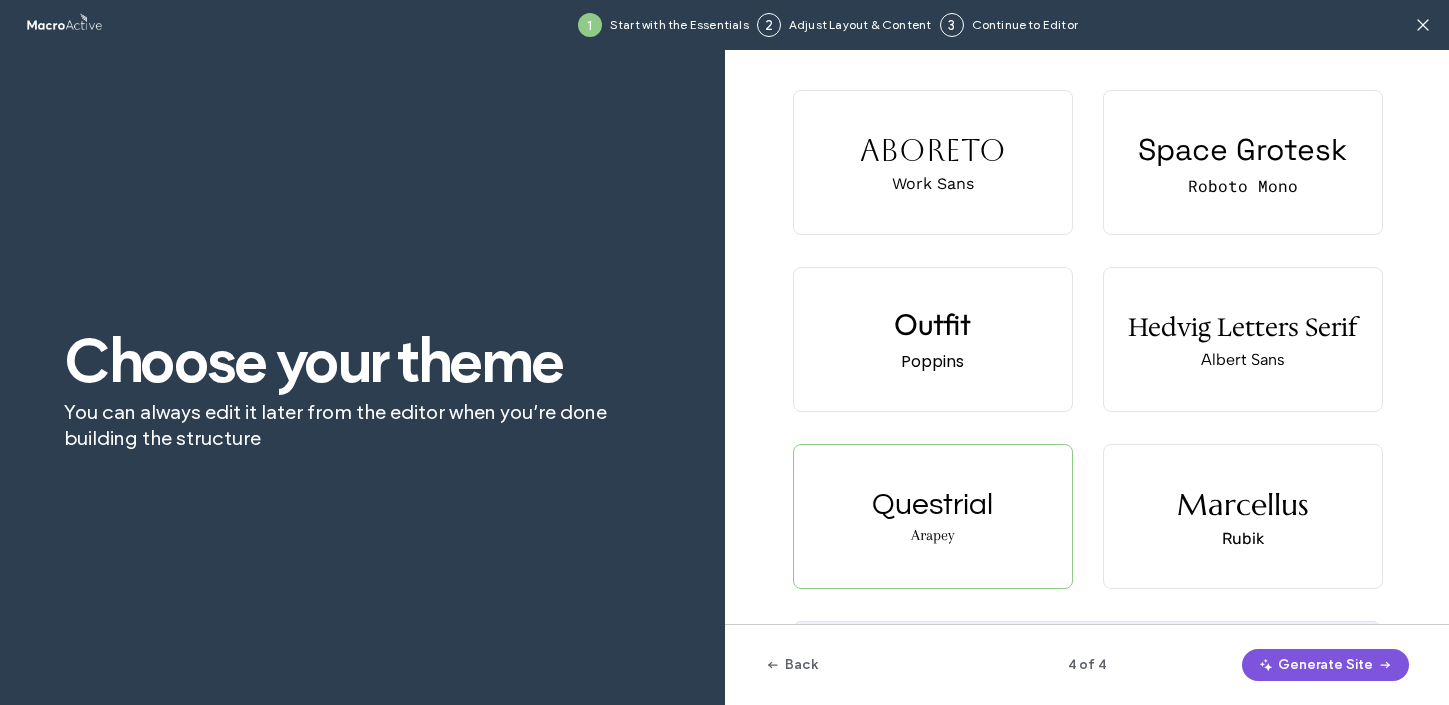 click on "Generate Site" at bounding box center (1325, 665) 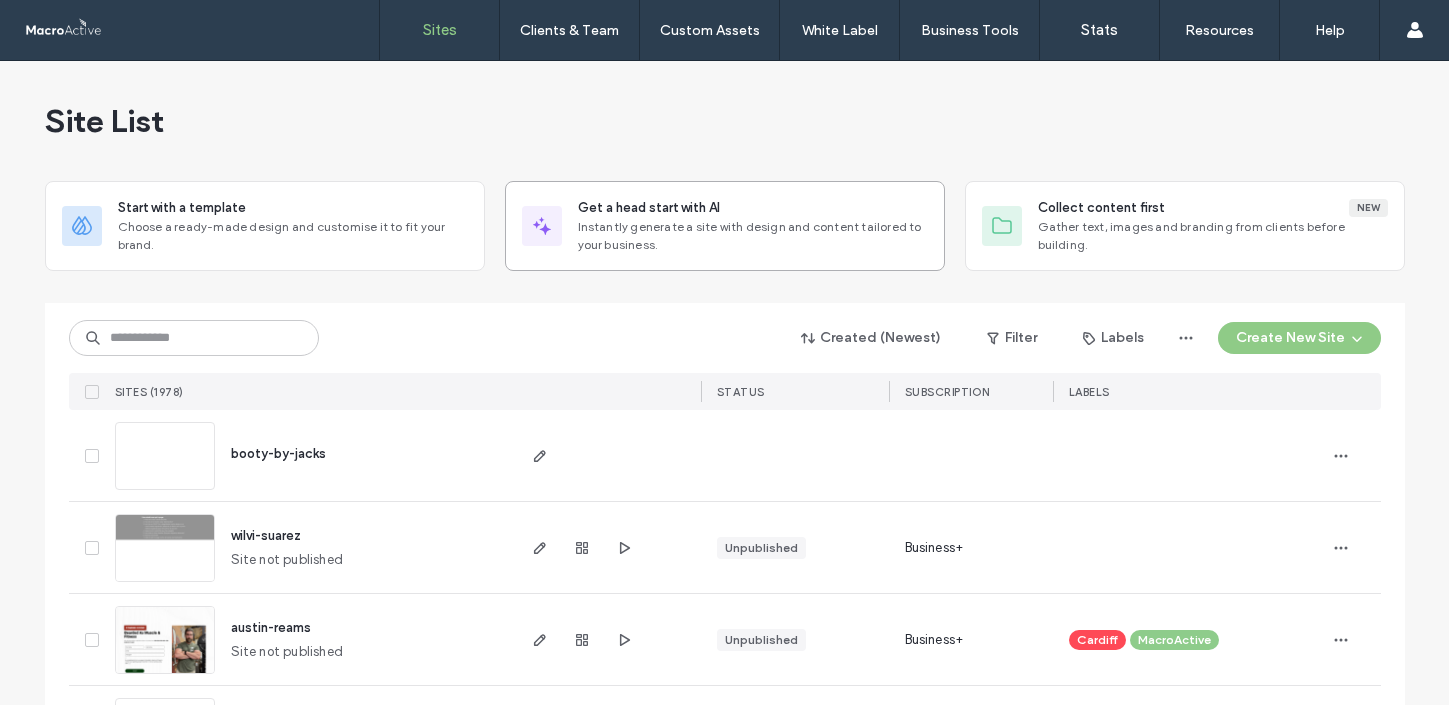 scroll, scrollTop: 0, scrollLeft: 0, axis: both 